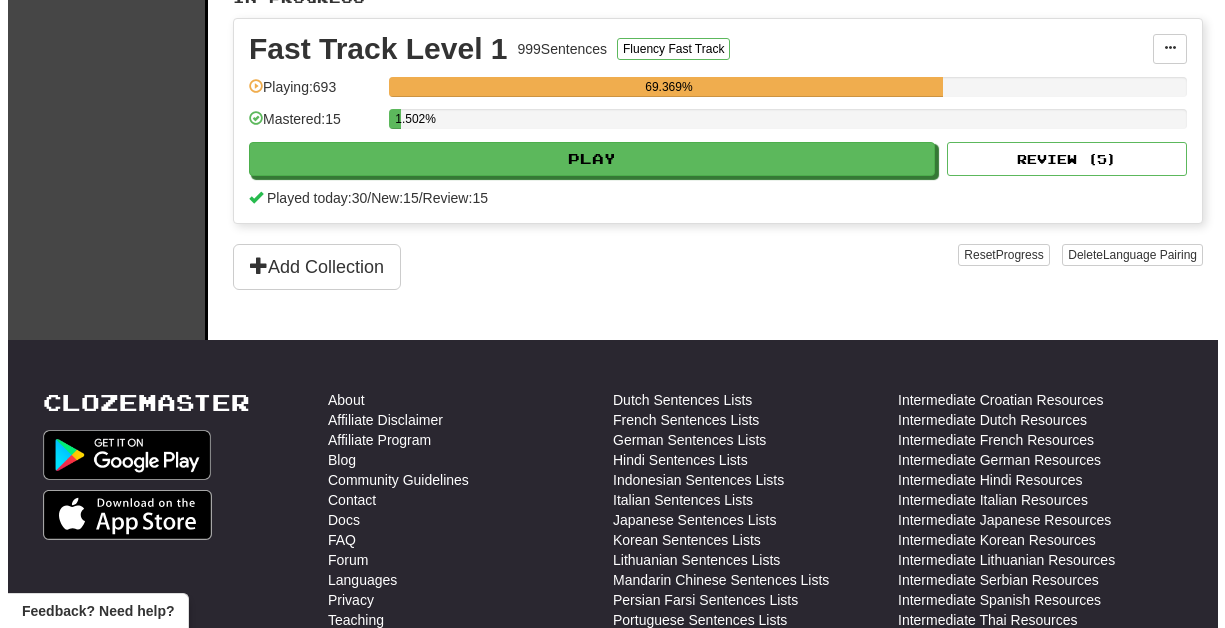 scroll, scrollTop: 336, scrollLeft: 0, axis: vertical 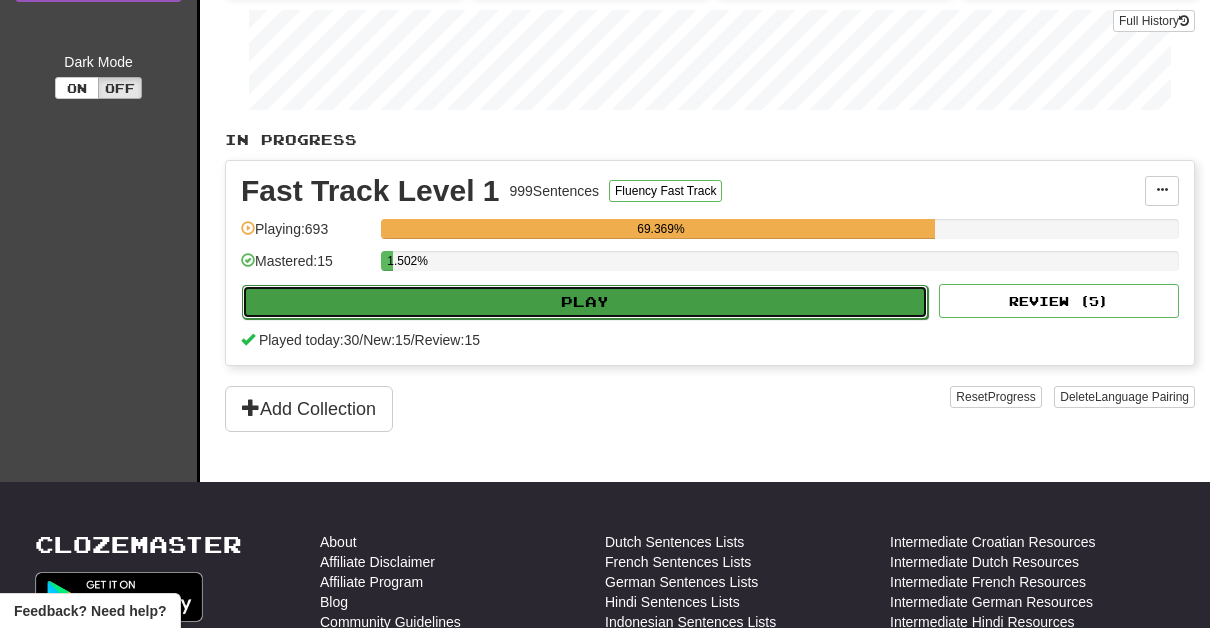 click on "Play" at bounding box center (585, 302) 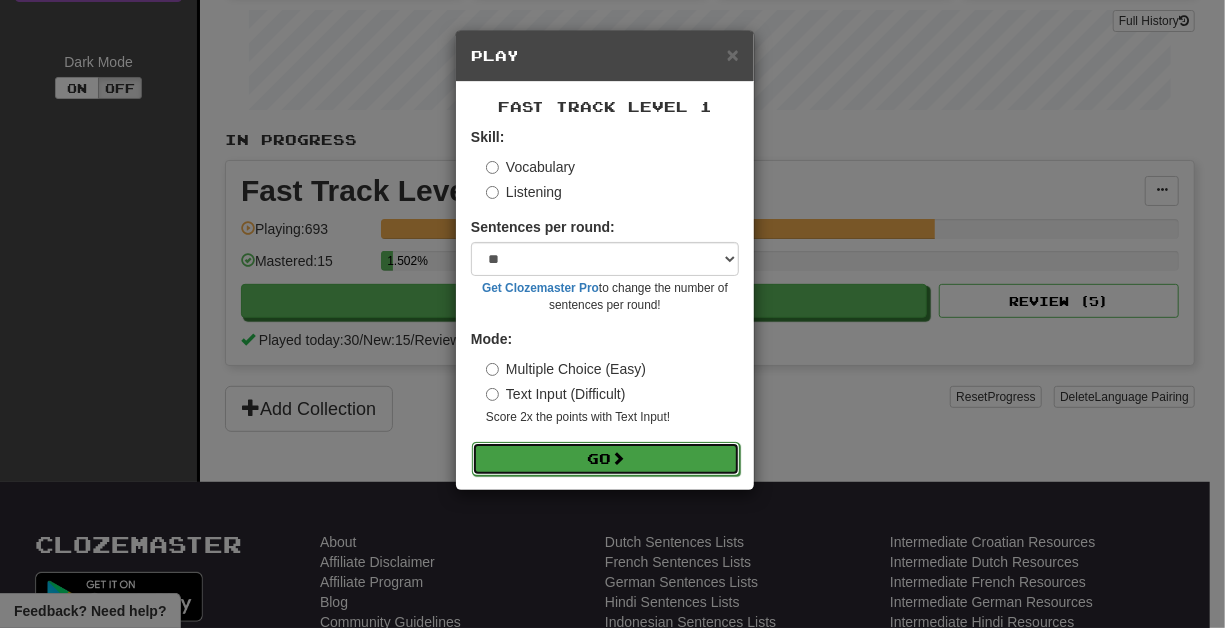 click on "Go" at bounding box center [606, 459] 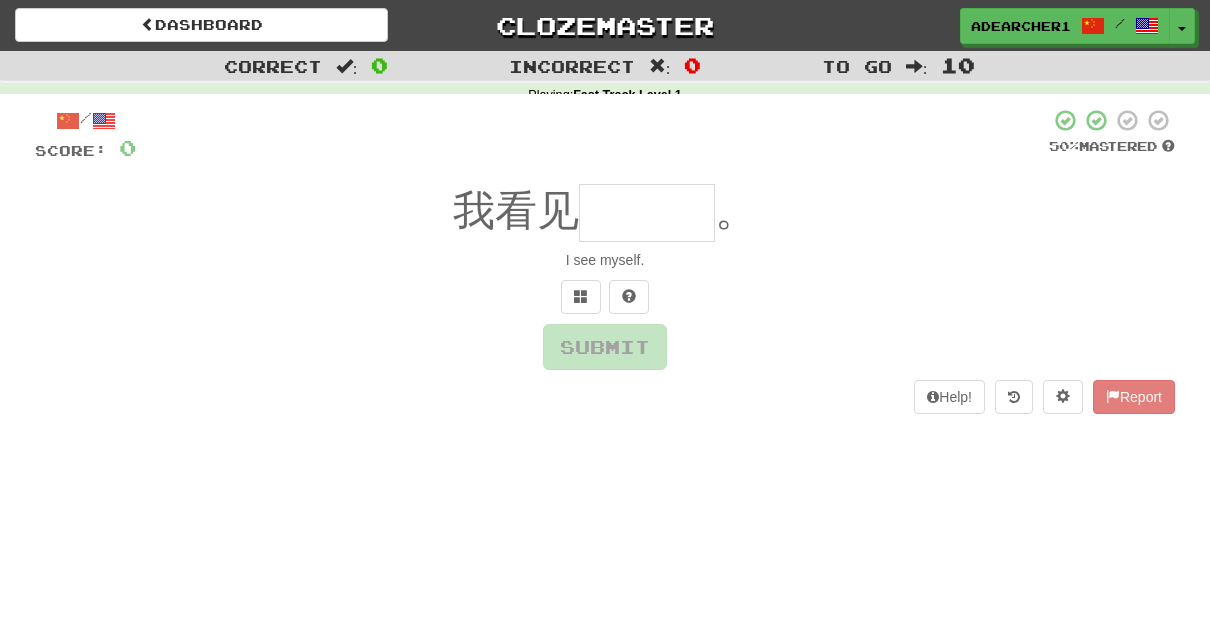 scroll, scrollTop: 0, scrollLeft: 0, axis: both 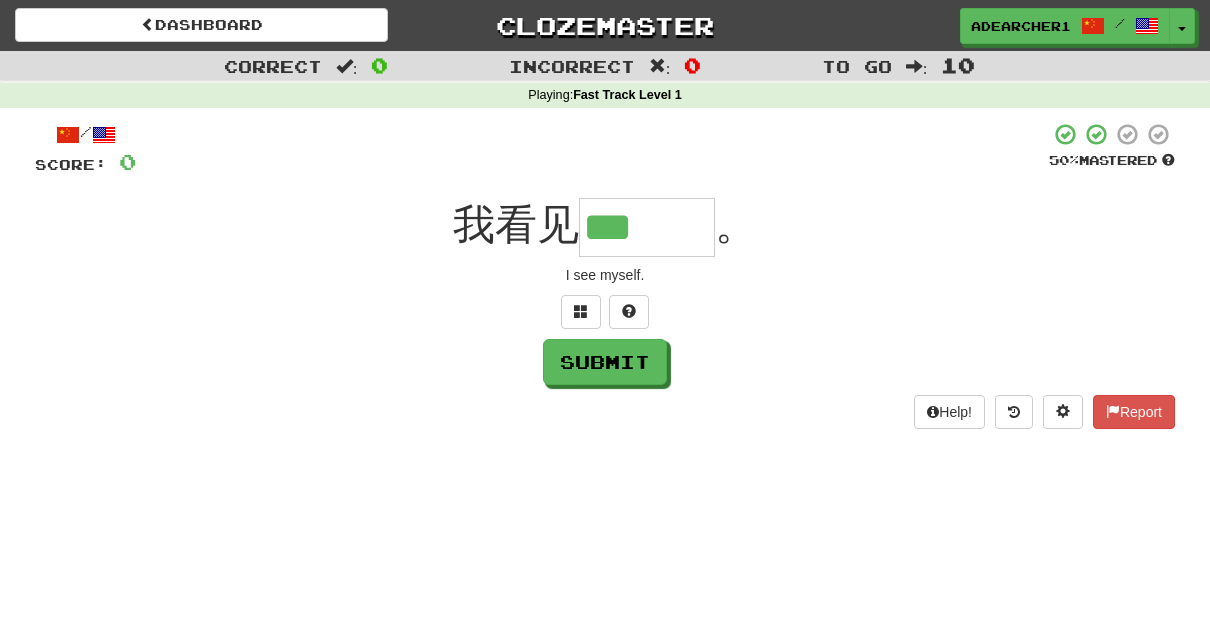type on "***" 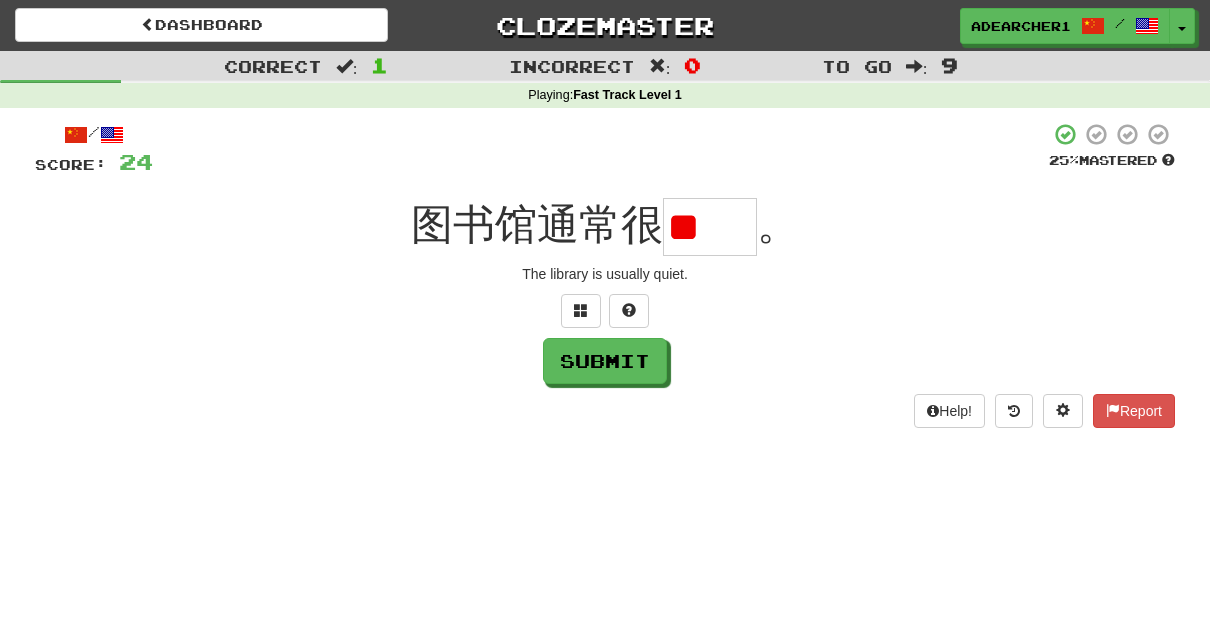scroll, scrollTop: 0, scrollLeft: 0, axis: both 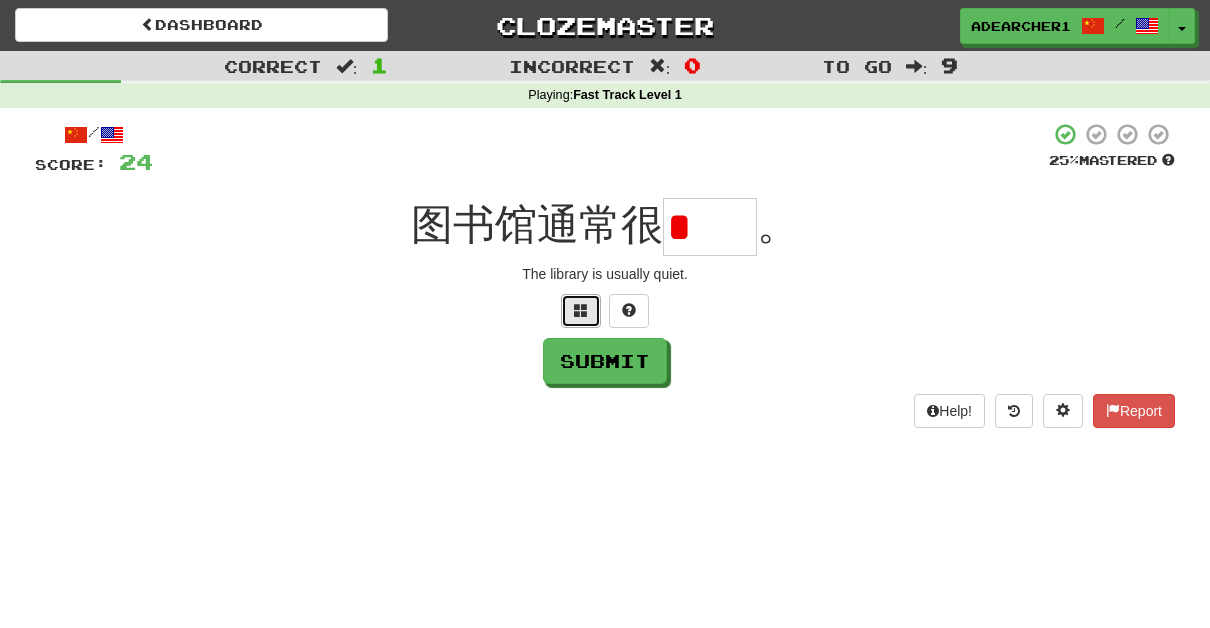 click at bounding box center [581, 310] 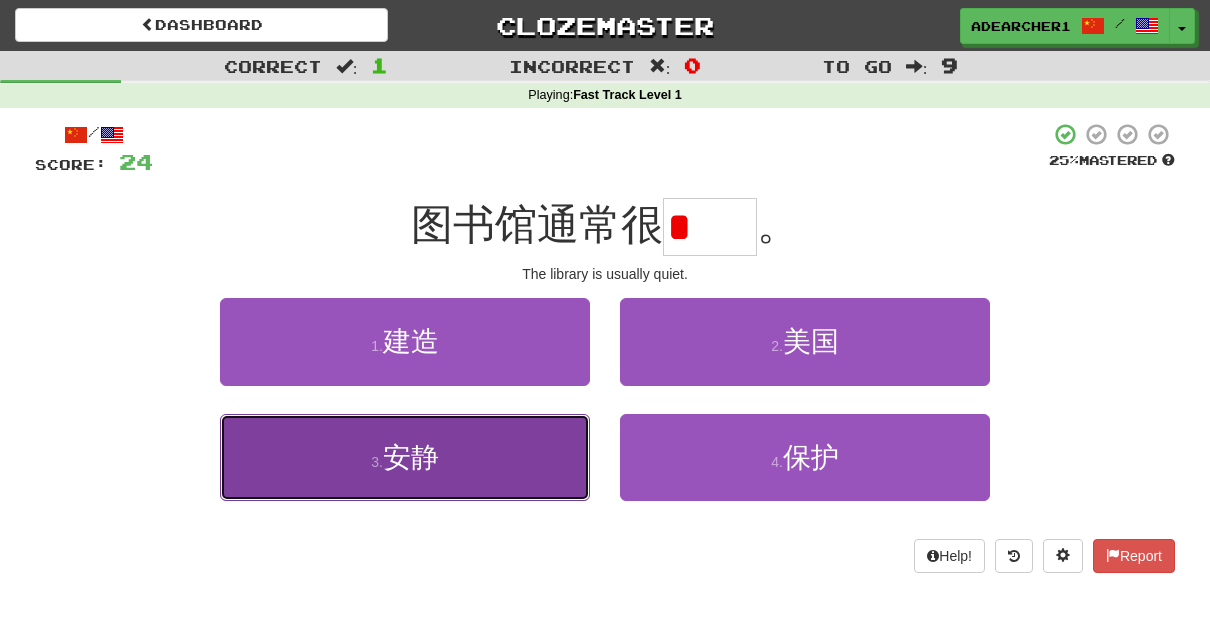 click on "3 .  安静" at bounding box center [405, 457] 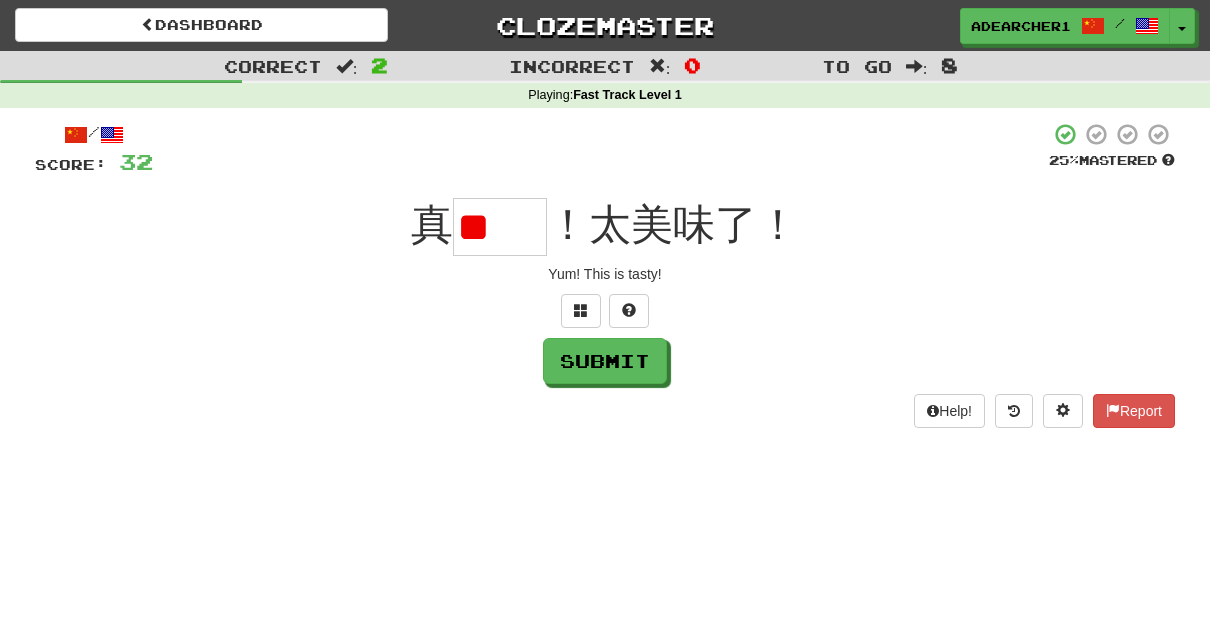 scroll, scrollTop: 0, scrollLeft: 0, axis: both 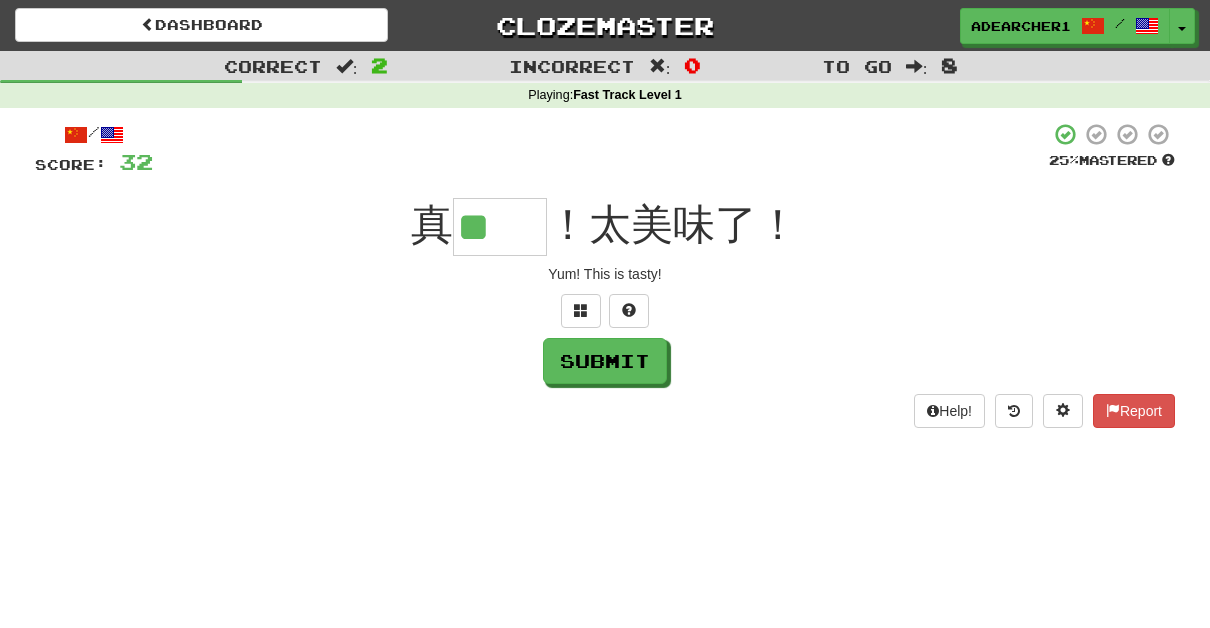 type on "**" 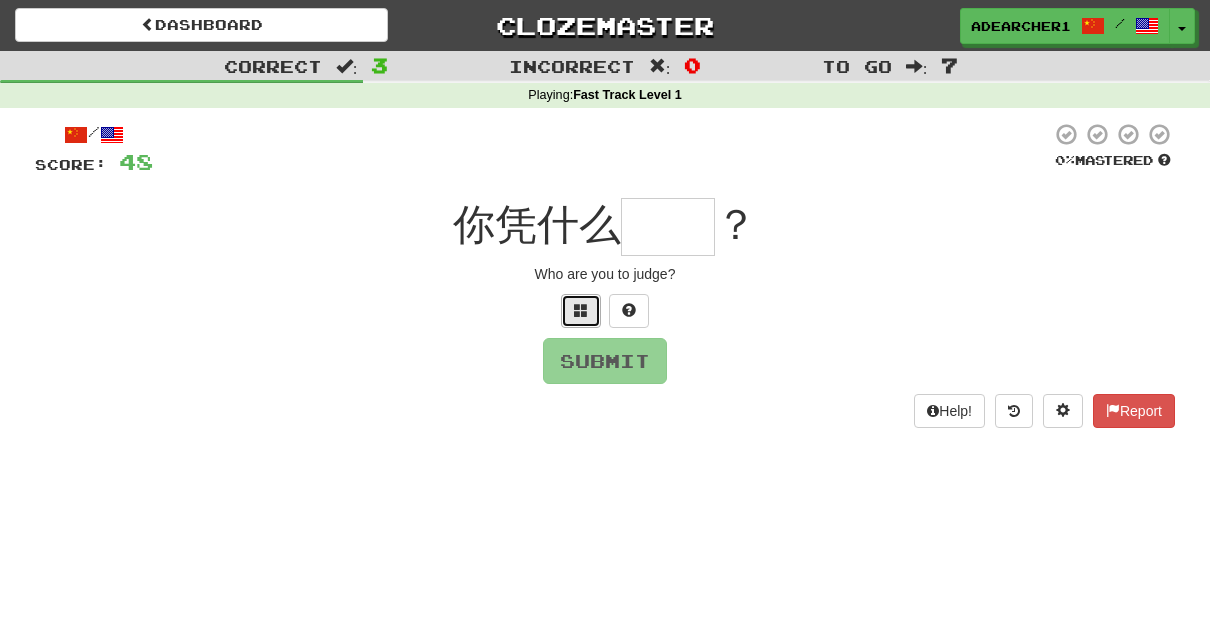 click at bounding box center [581, 311] 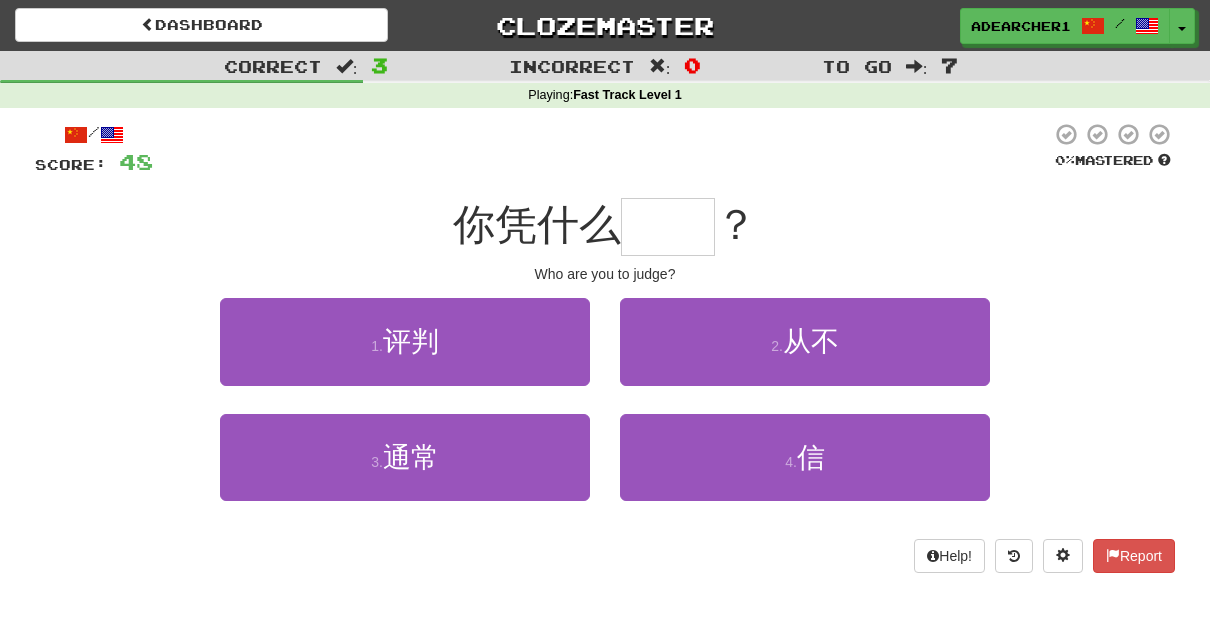 click on "1 .  评判" at bounding box center (405, 355) 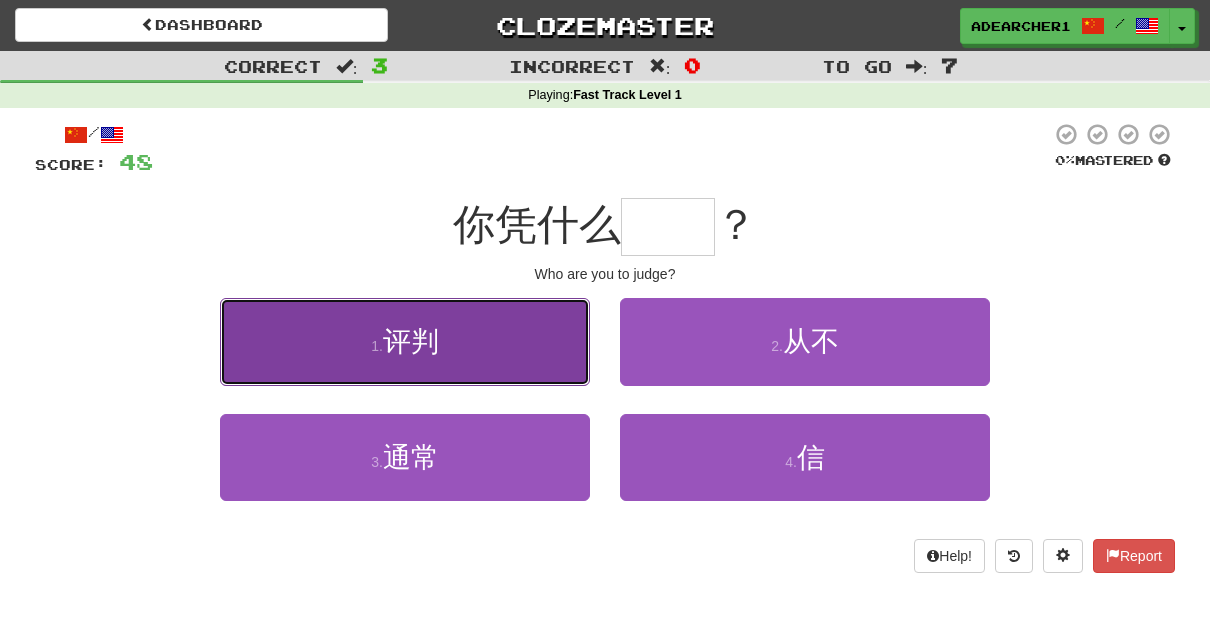 click on "1 .  评判" at bounding box center [405, 341] 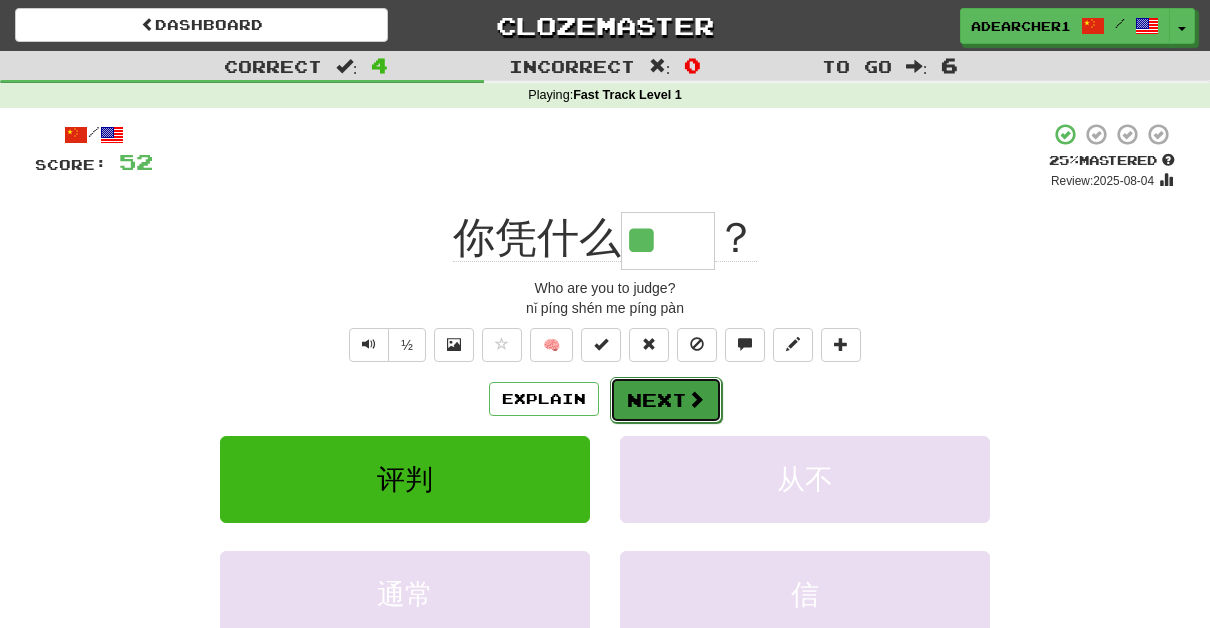 click at bounding box center (696, 399) 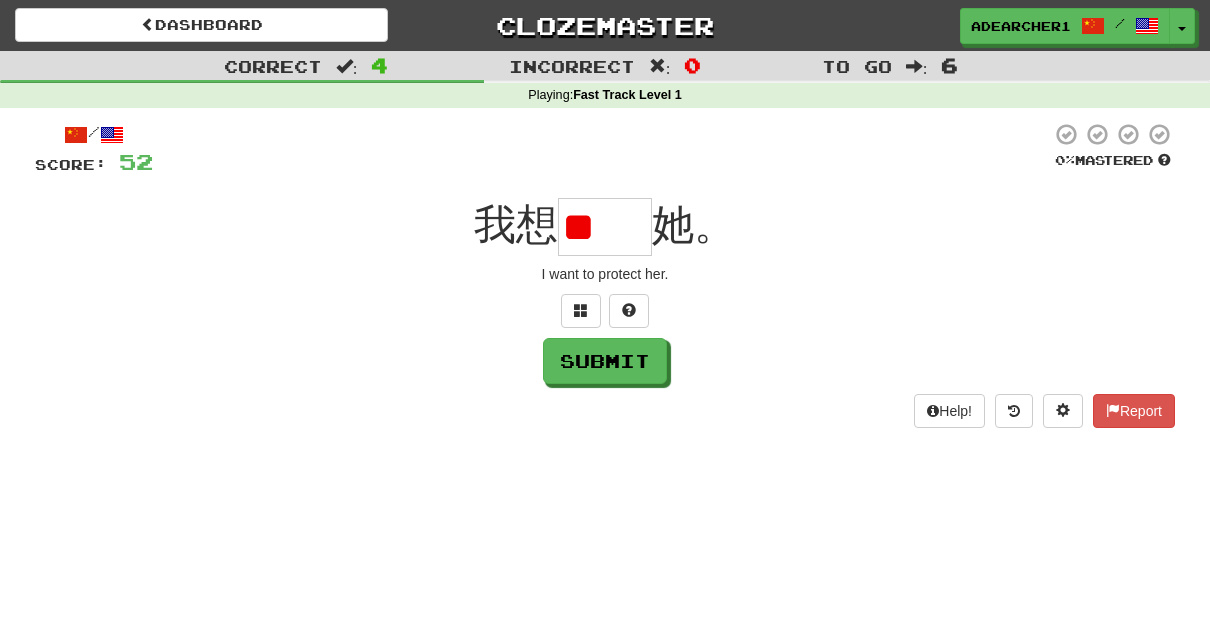scroll, scrollTop: 0, scrollLeft: 0, axis: both 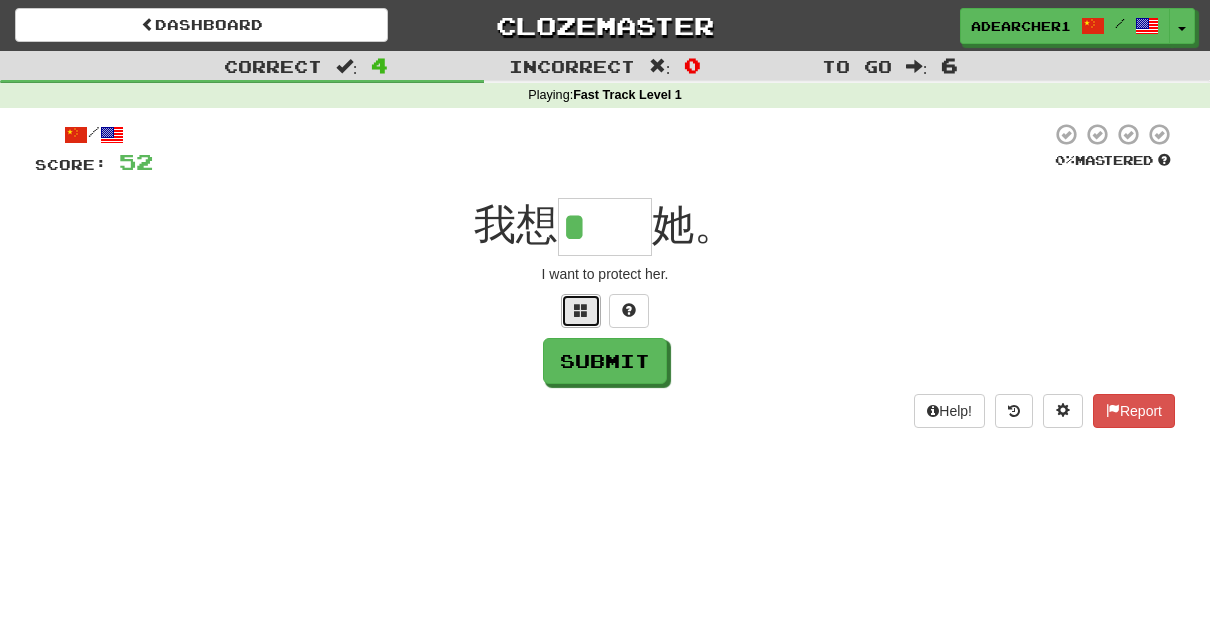 click at bounding box center [581, 310] 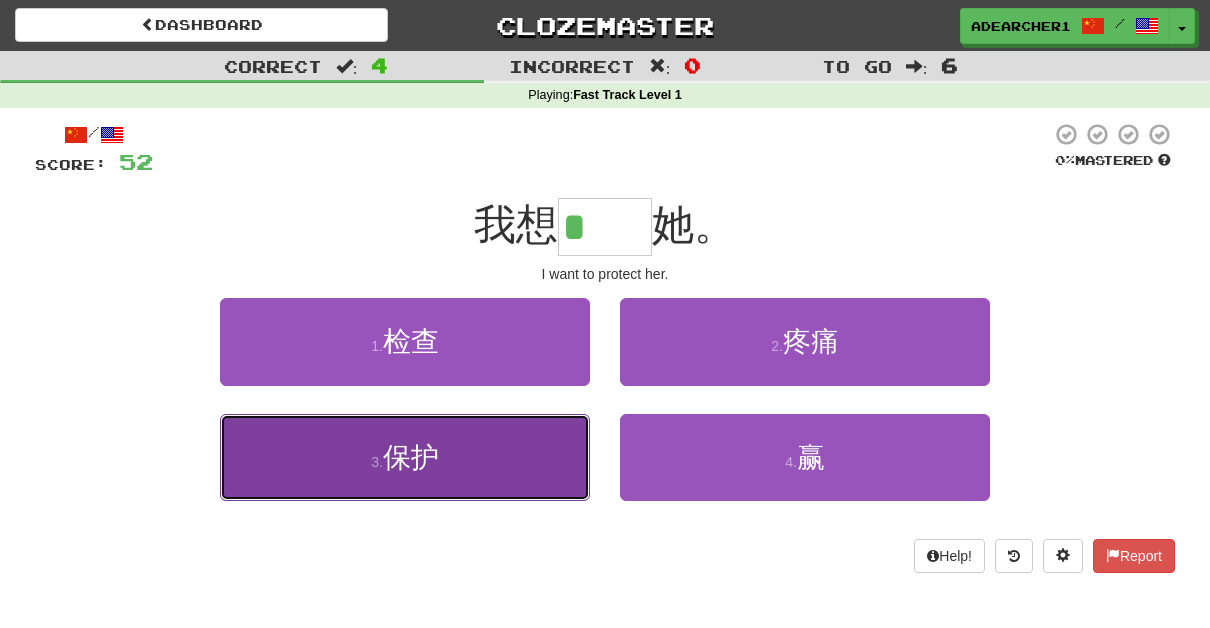 click on "3 .  保护" at bounding box center [405, 457] 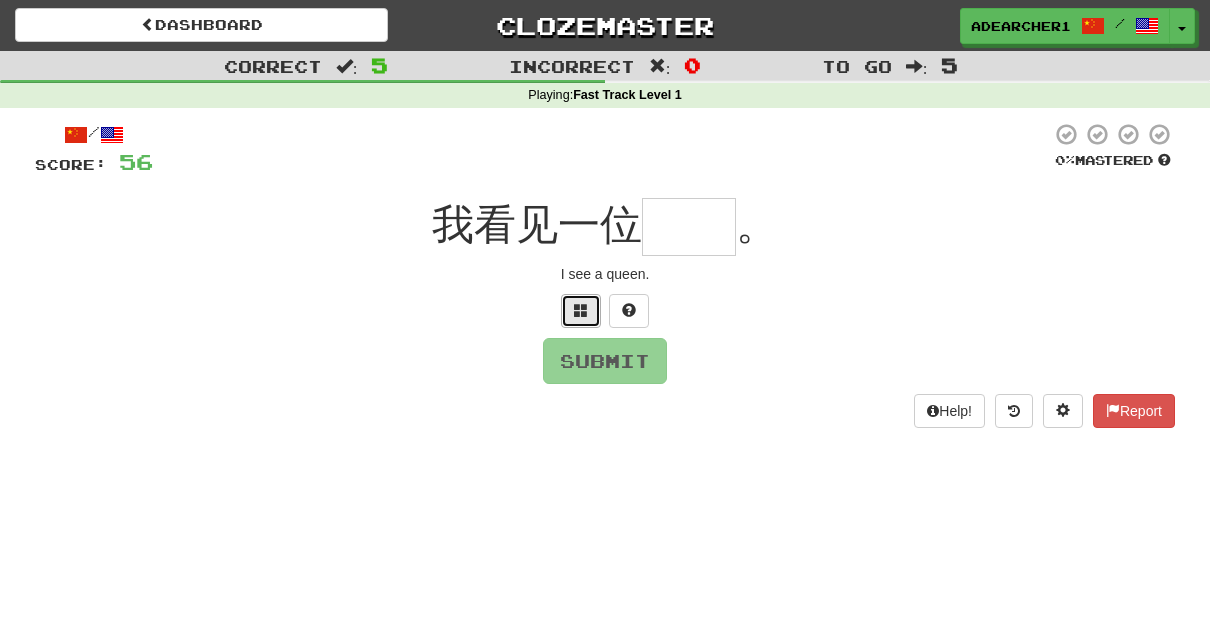 click at bounding box center [581, 310] 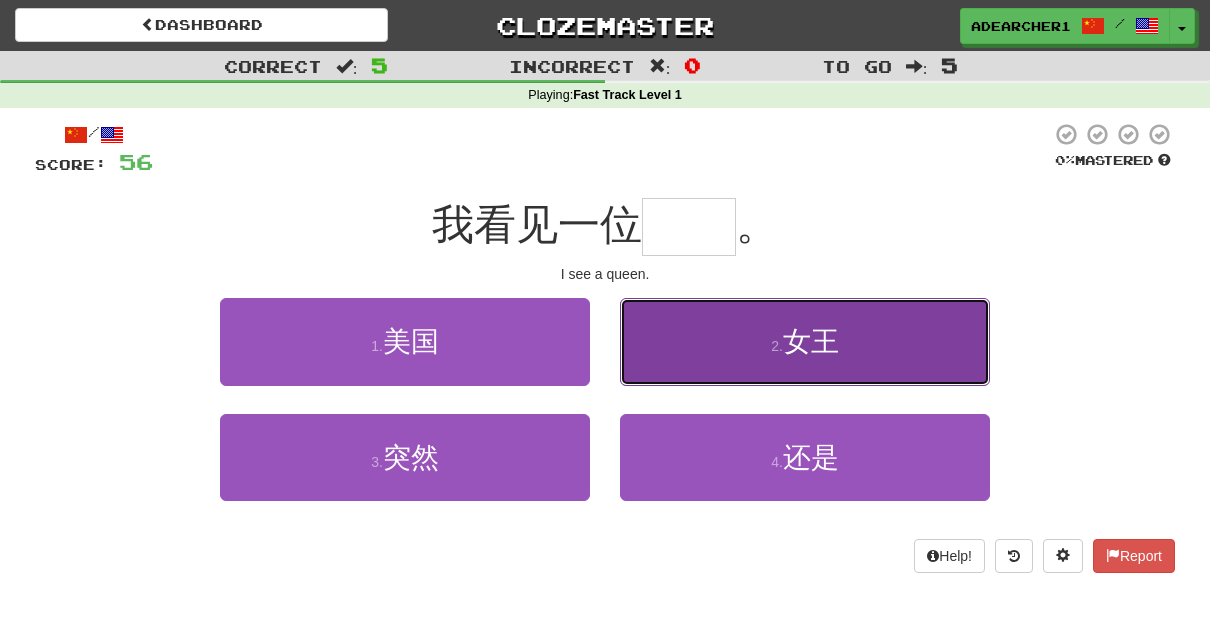 click on "2 ." at bounding box center (777, 346) 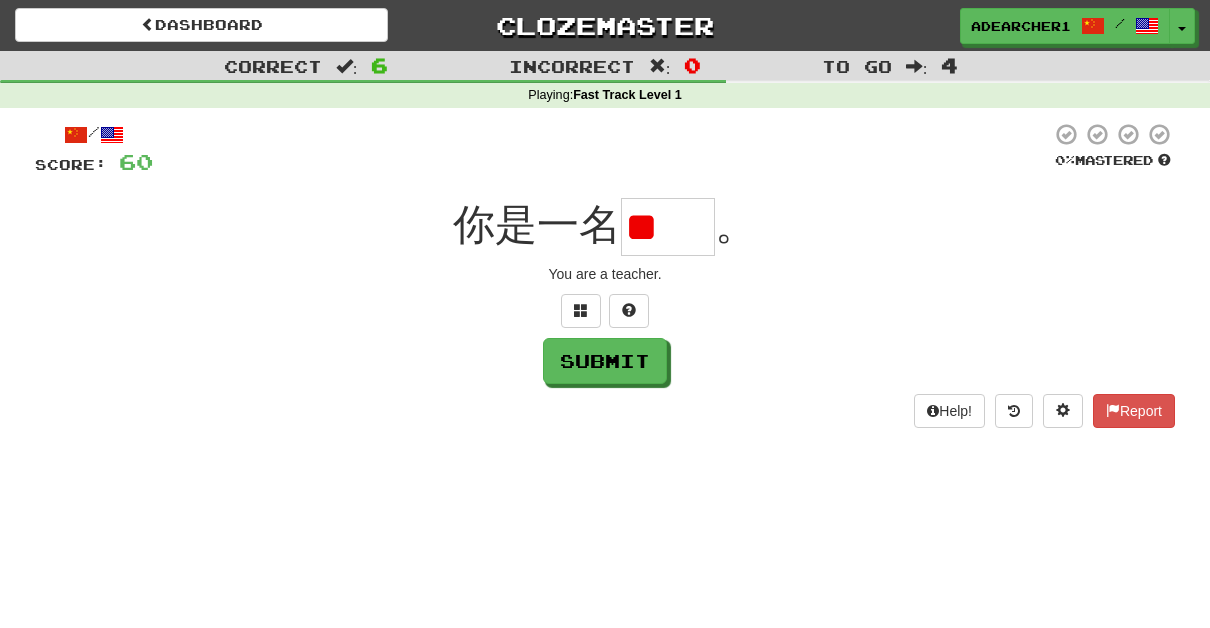 scroll, scrollTop: 0, scrollLeft: 0, axis: both 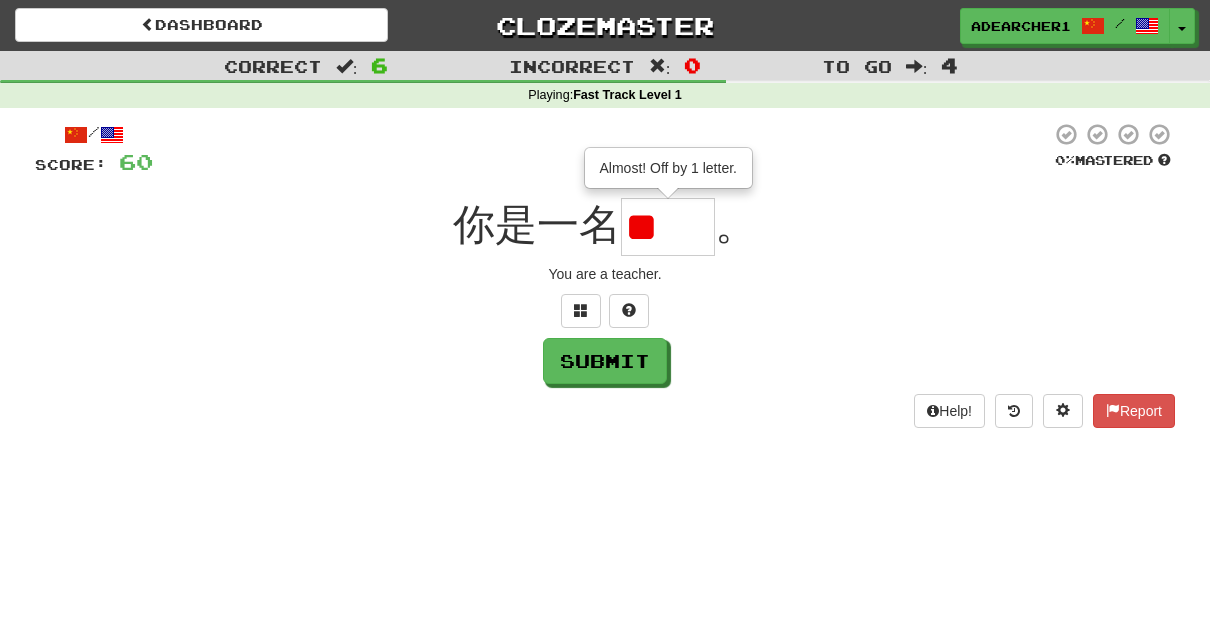 type on "*" 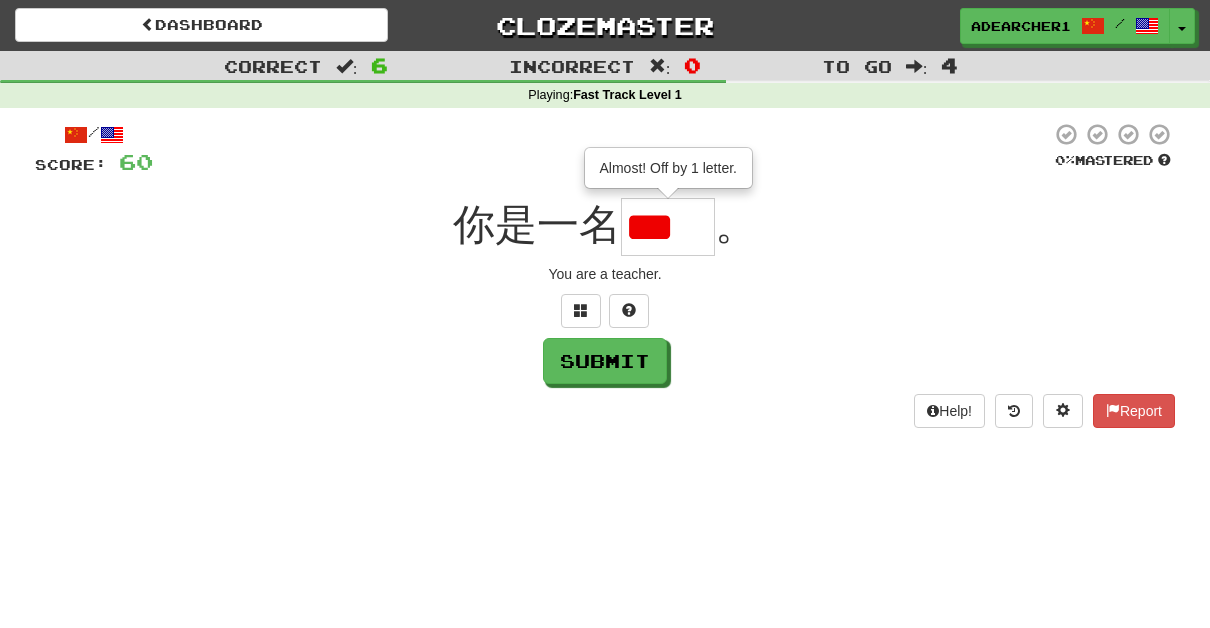 type on "*" 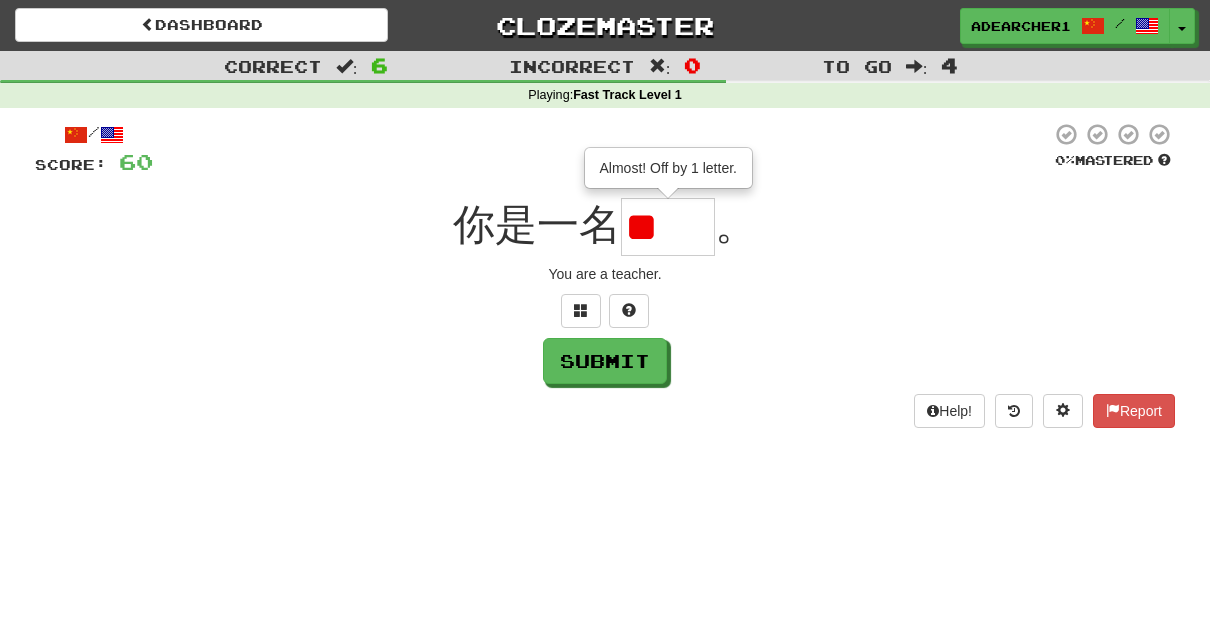 type on "*" 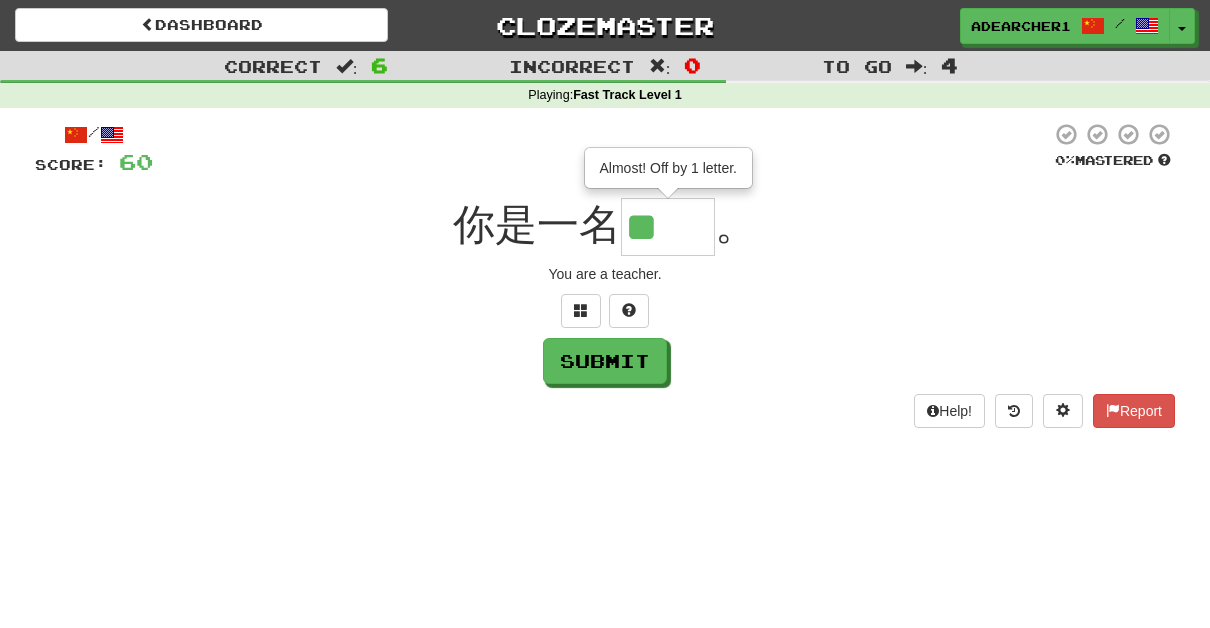 type on "**" 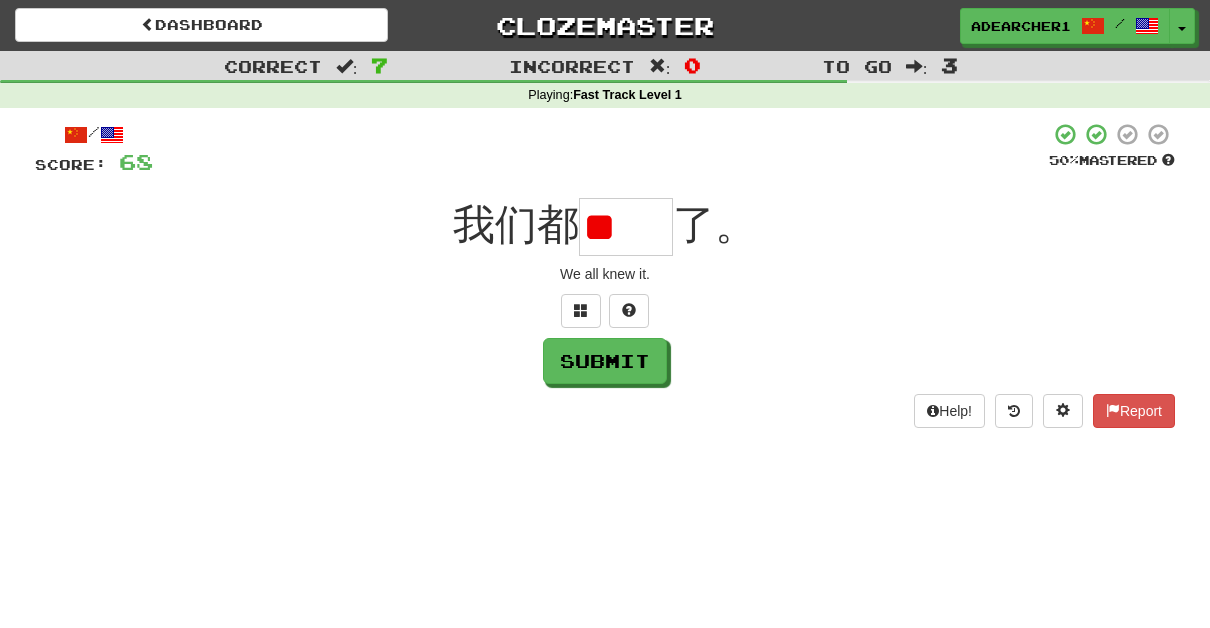 scroll, scrollTop: 0, scrollLeft: 0, axis: both 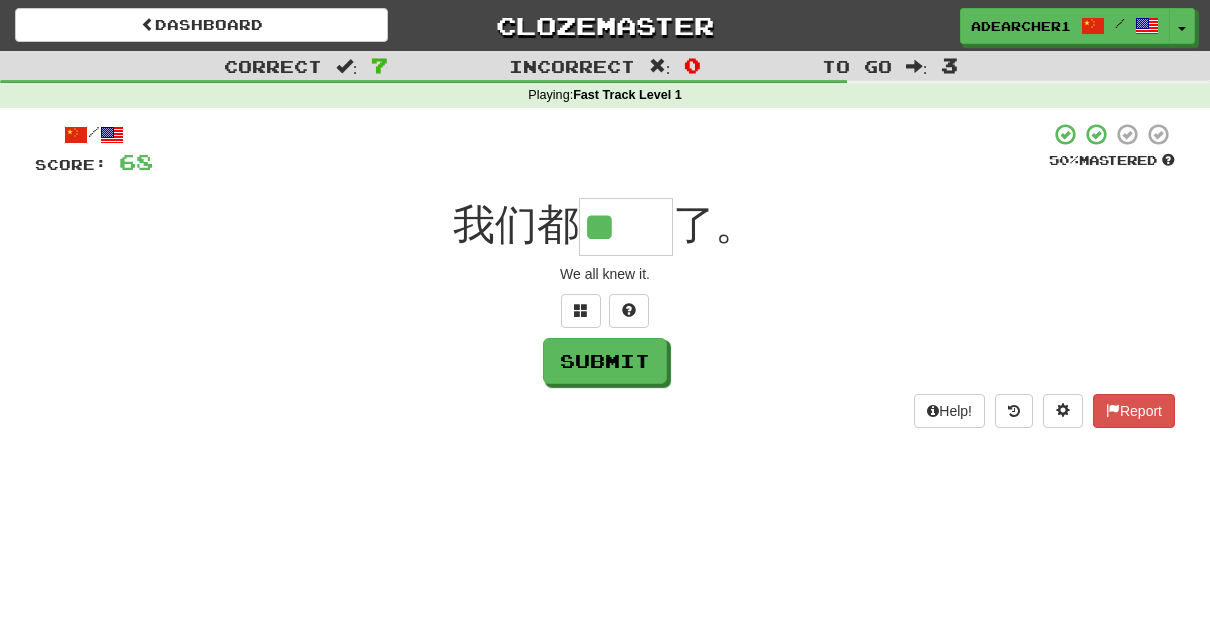 type on "**" 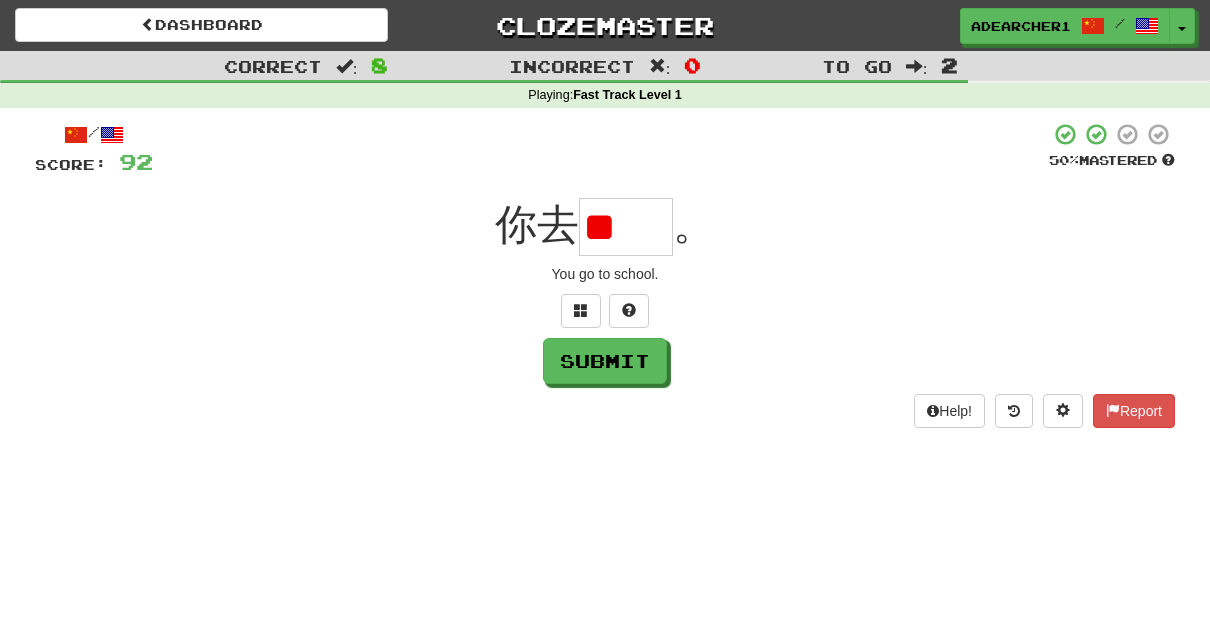 scroll, scrollTop: 0, scrollLeft: 0, axis: both 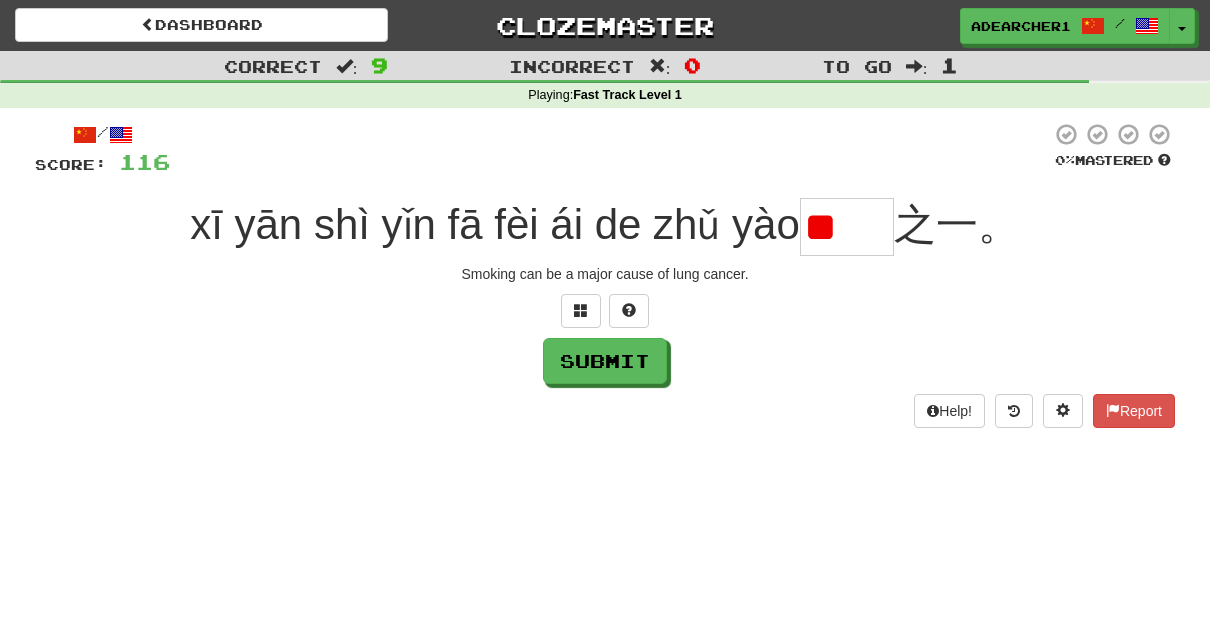 type on "*" 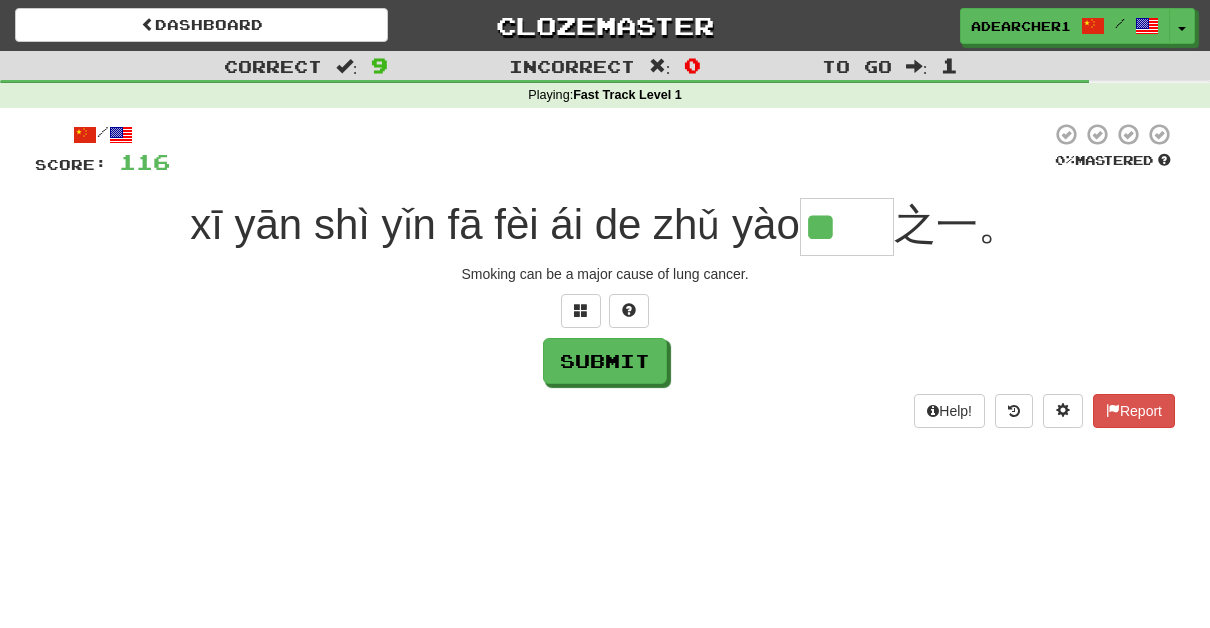 type on "**" 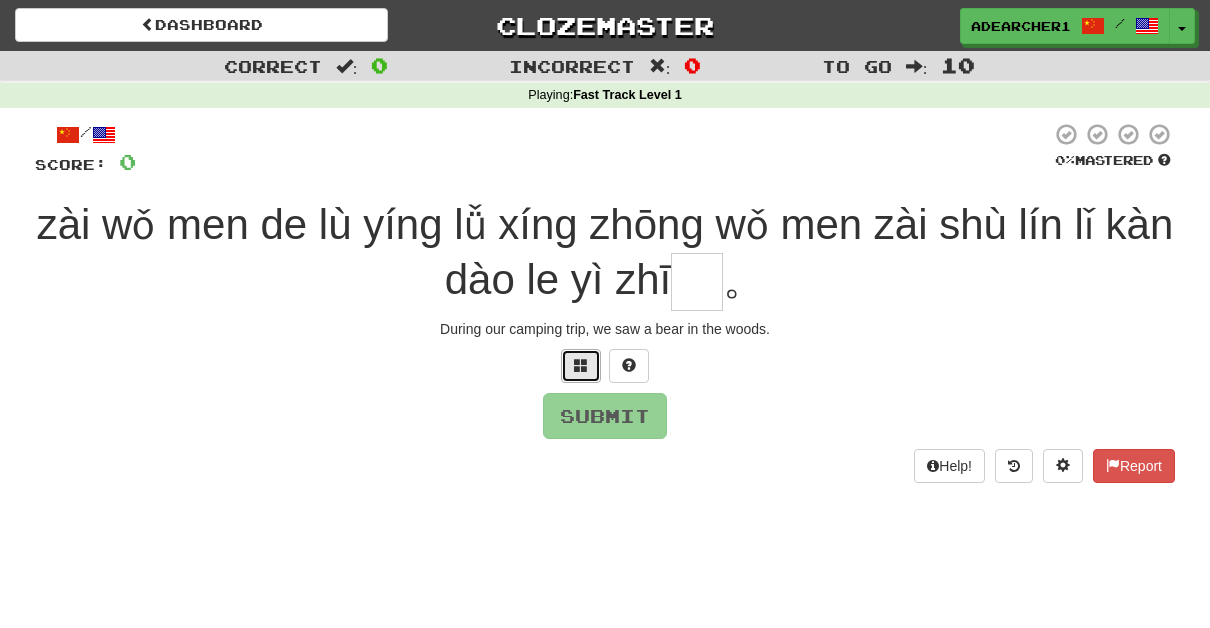 click at bounding box center [581, 365] 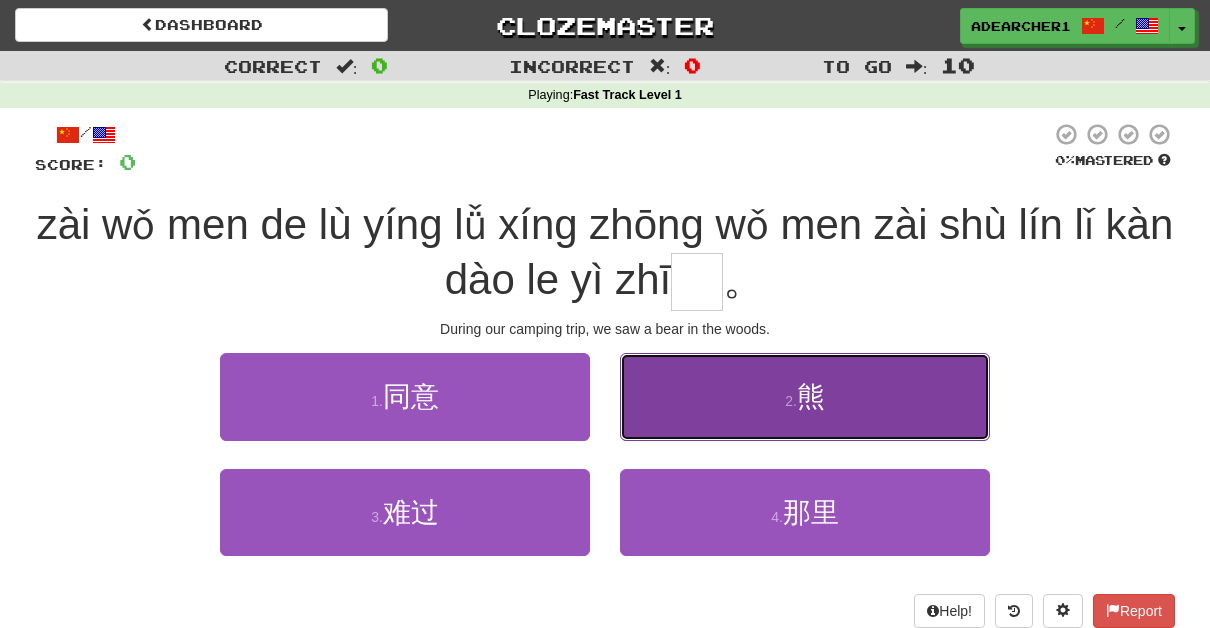 click on "2 .  熊" at bounding box center [805, 396] 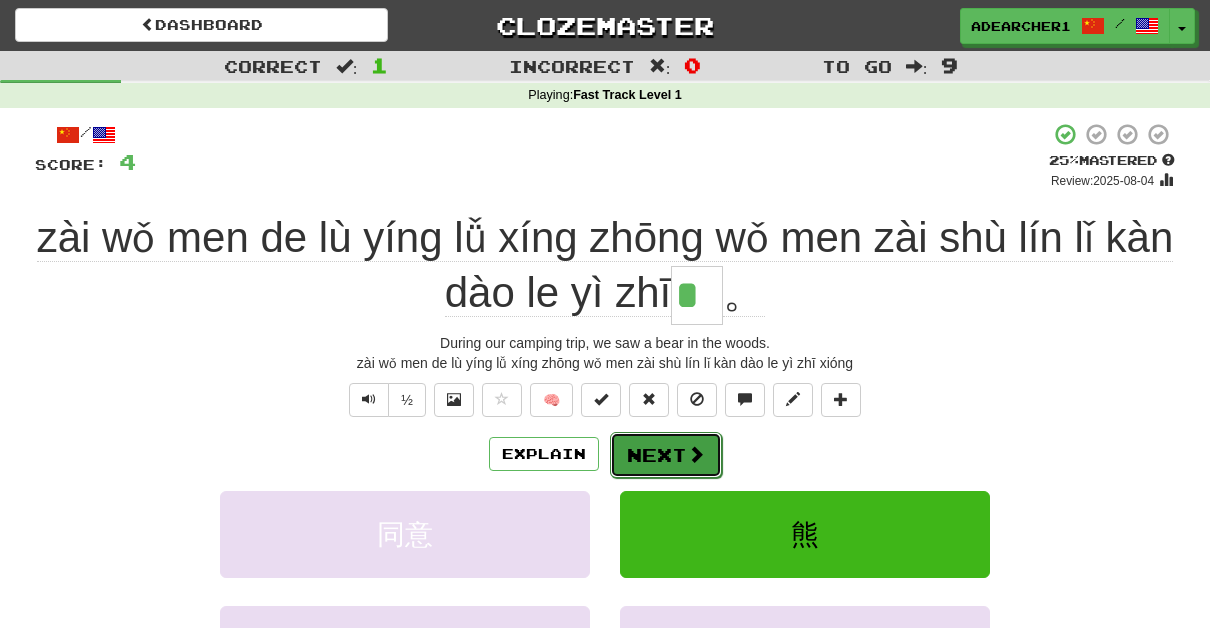 click at bounding box center (696, 454) 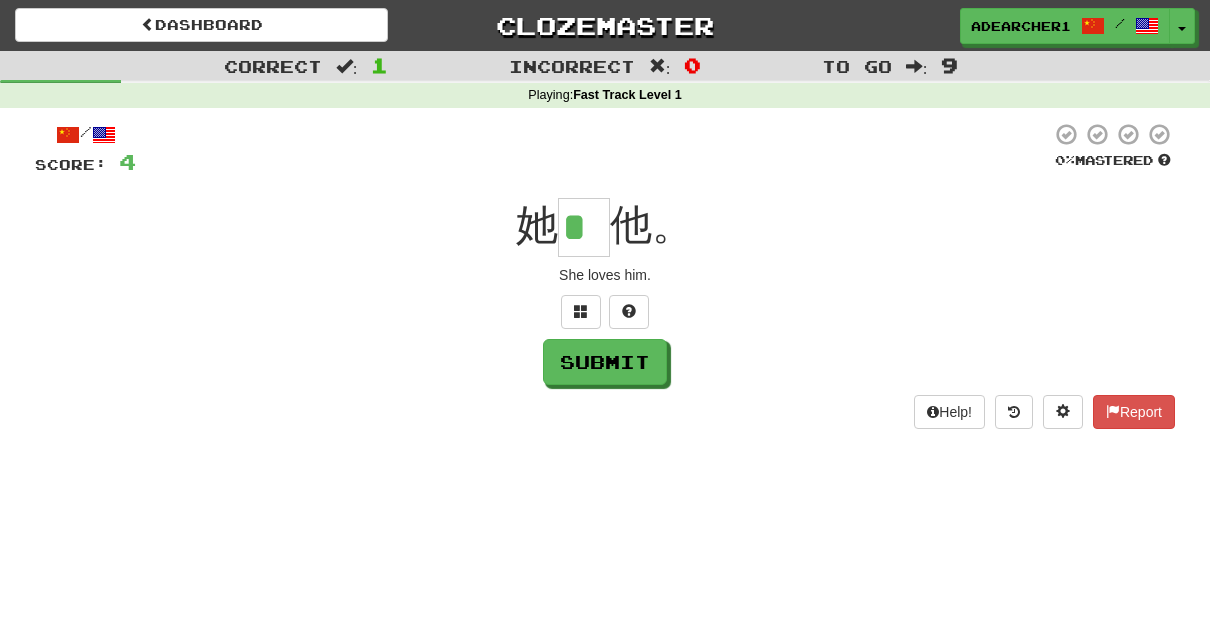 type on "*" 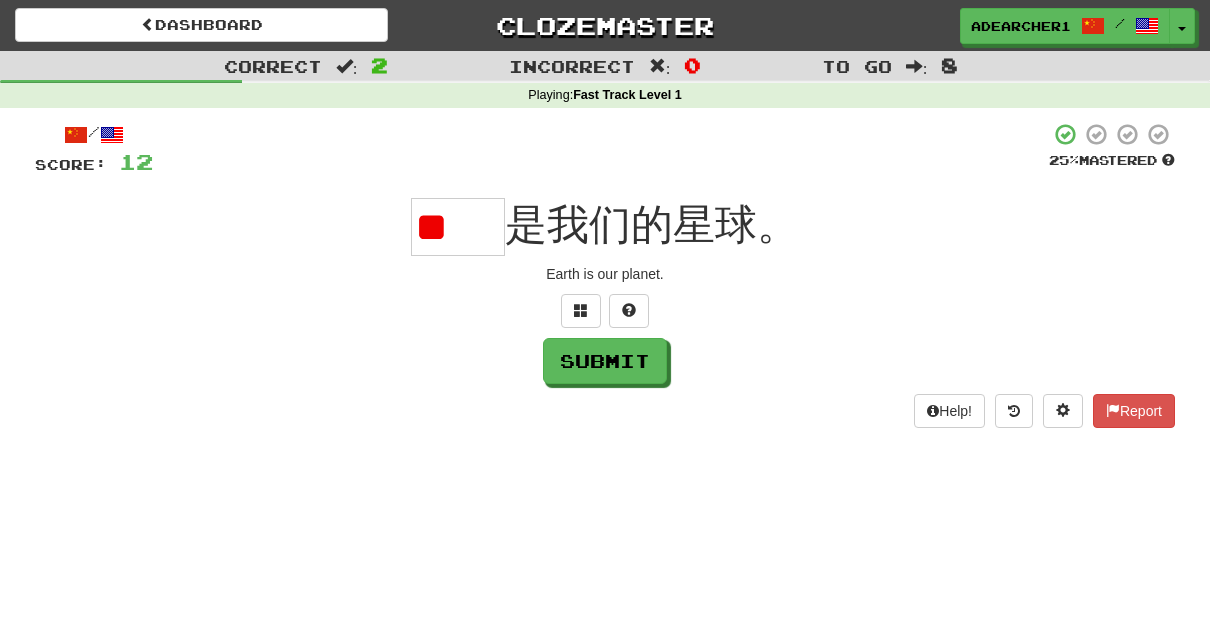 scroll, scrollTop: 0, scrollLeft: 0, axis: both 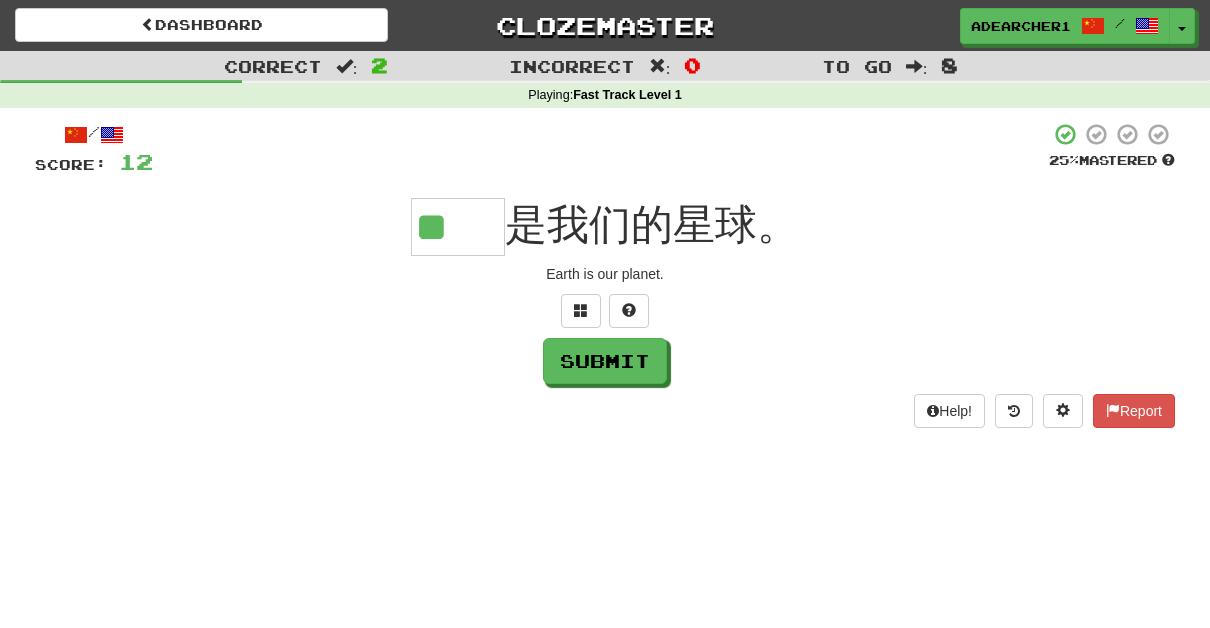 type on "**" 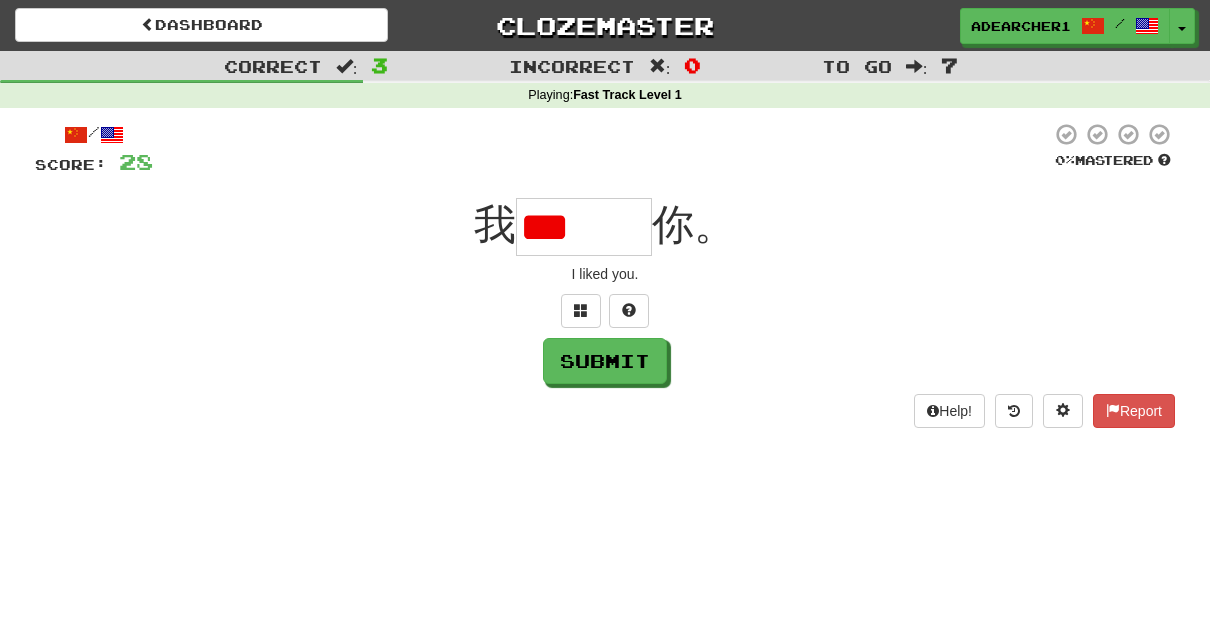scroll, scrollTop: 0, scrollLeft: 0, axis: both 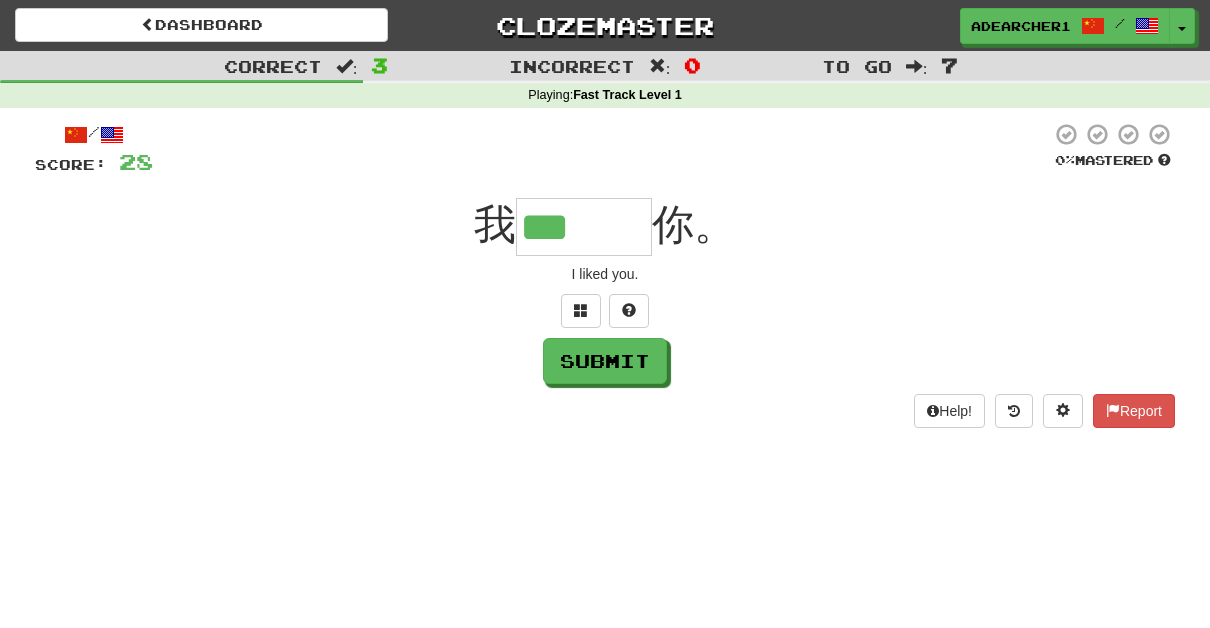 type on "***" 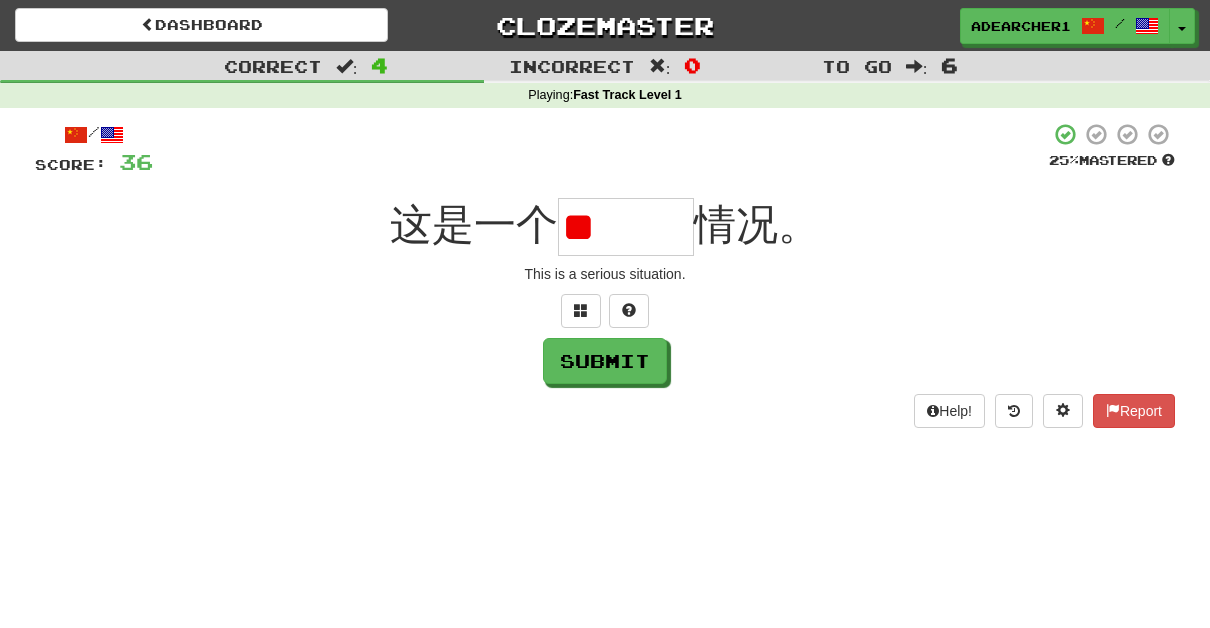 scroll, scrollTop: 0, scrollLeft: 0, axis: both 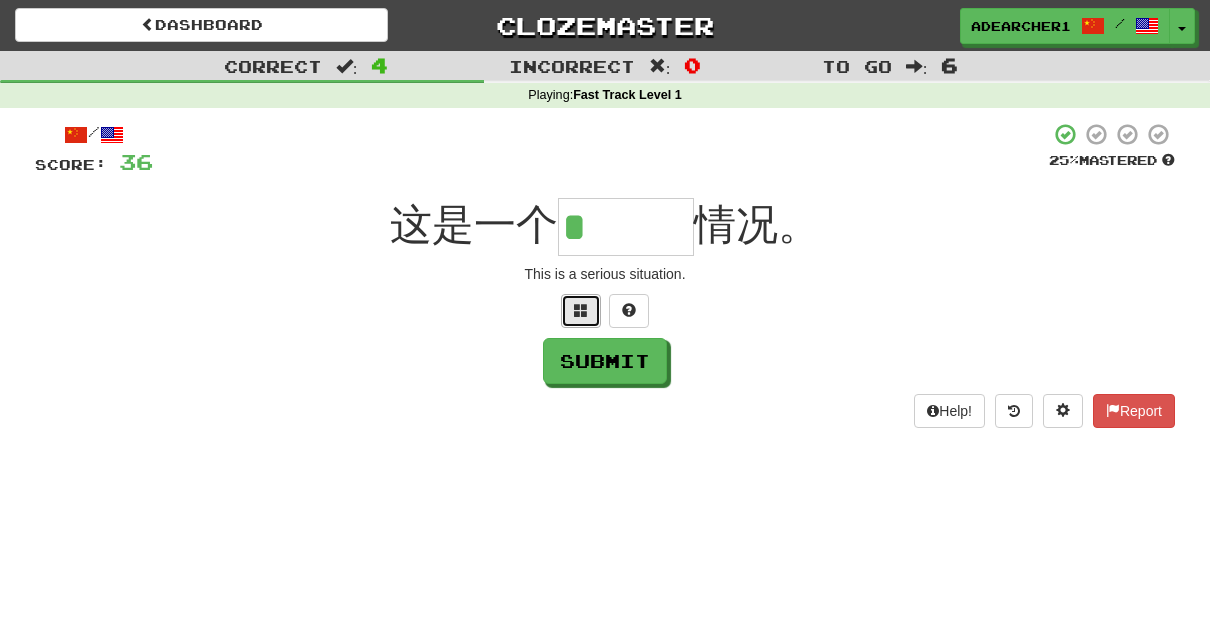 click at bounding box center [581, 311] 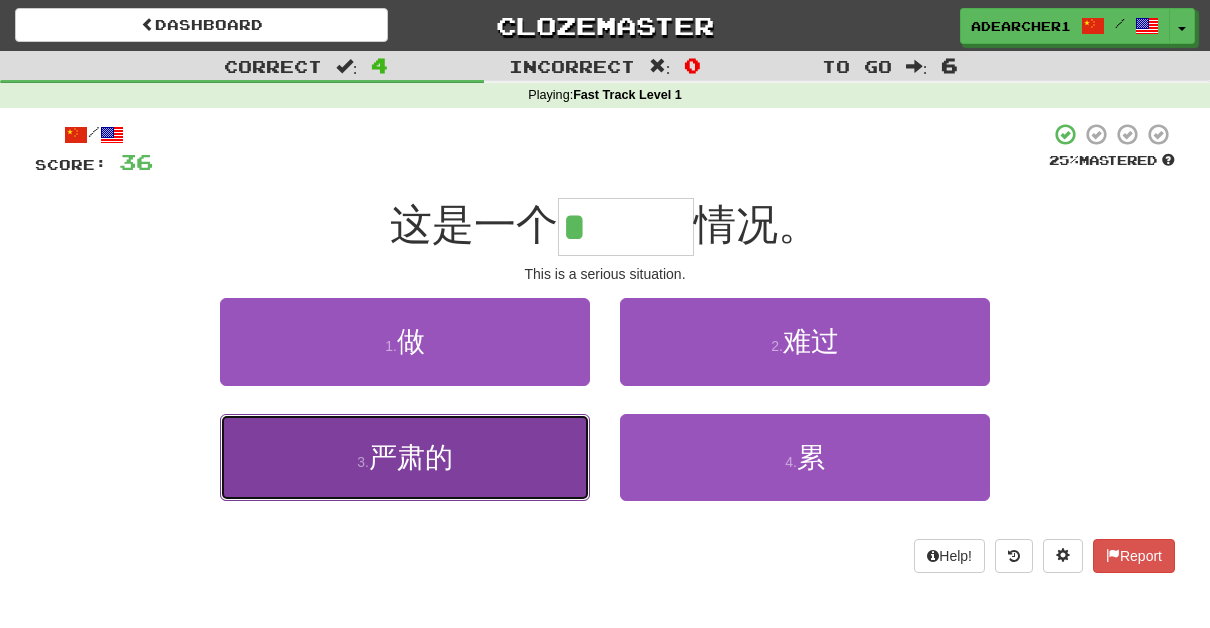 click on "3 .  严肃的" at bounding box center [405, 457] 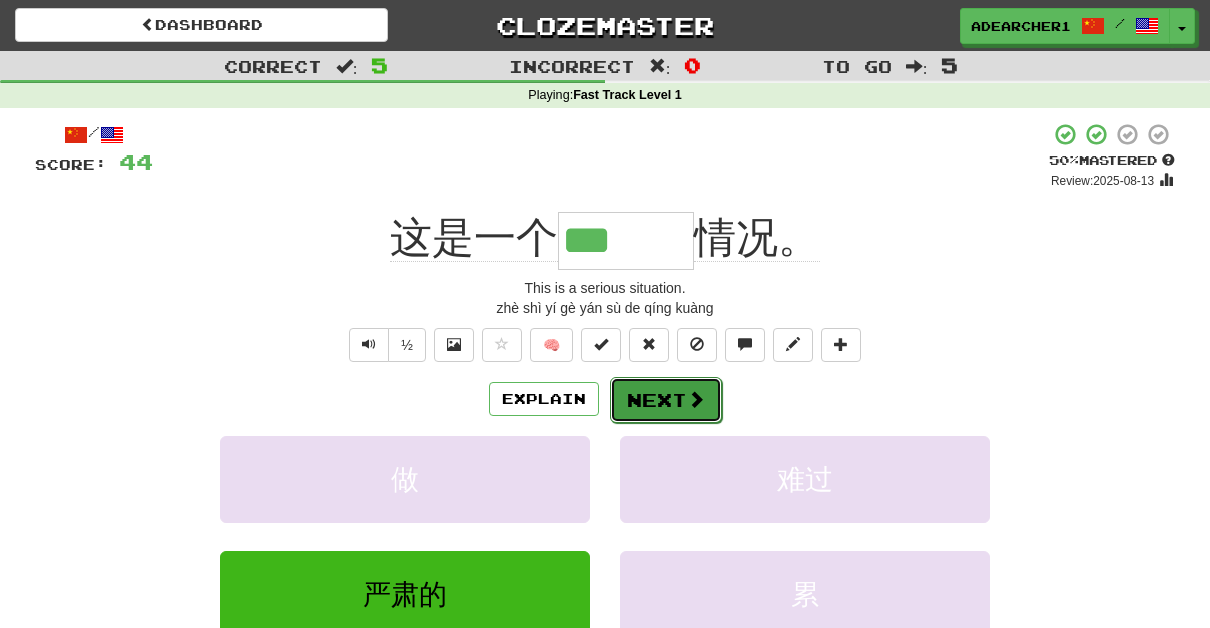 click on "Next" at bounding box center [666, 400] 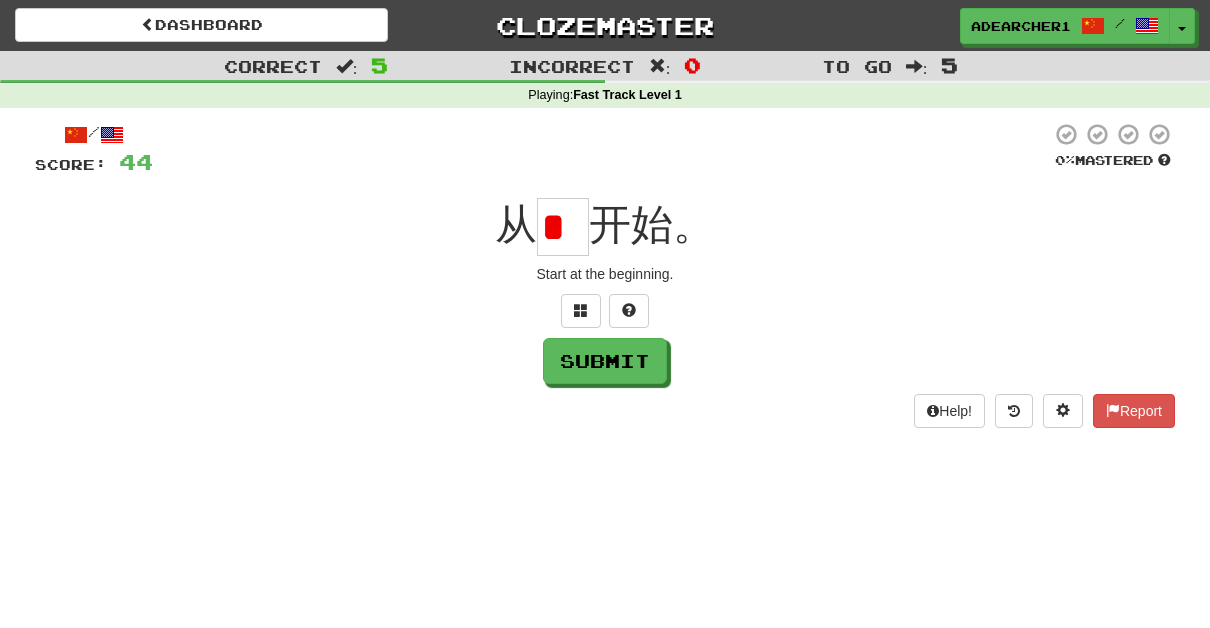 scroll, scrollTop: 0, scrollLeft: 0, axis: both 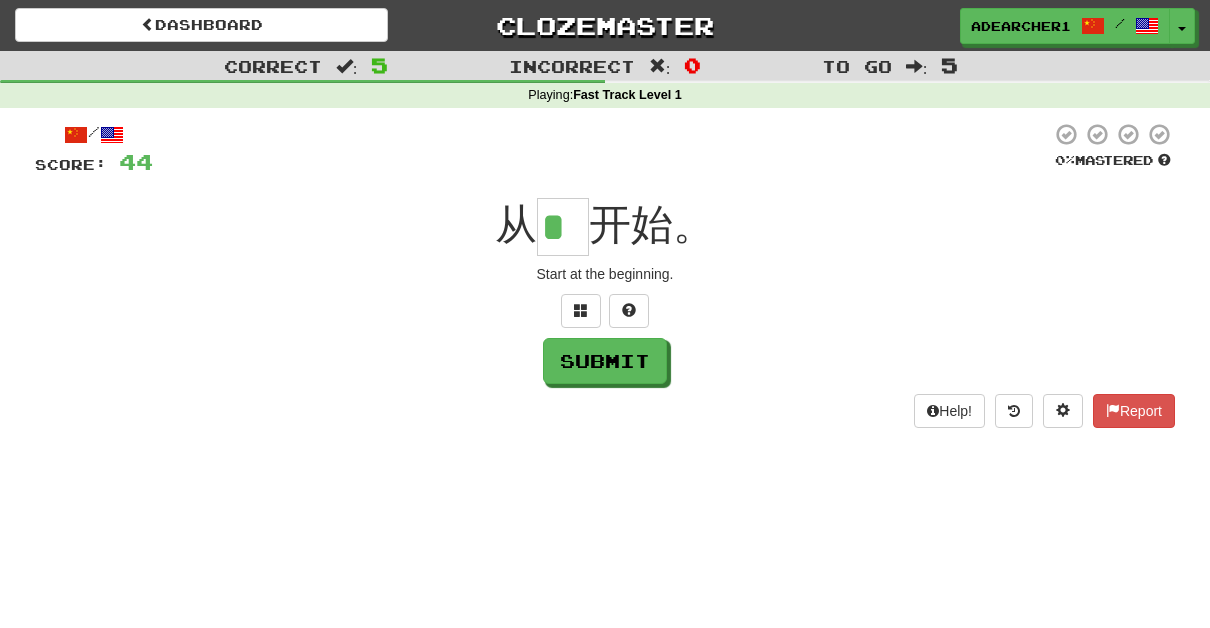 type on "*" 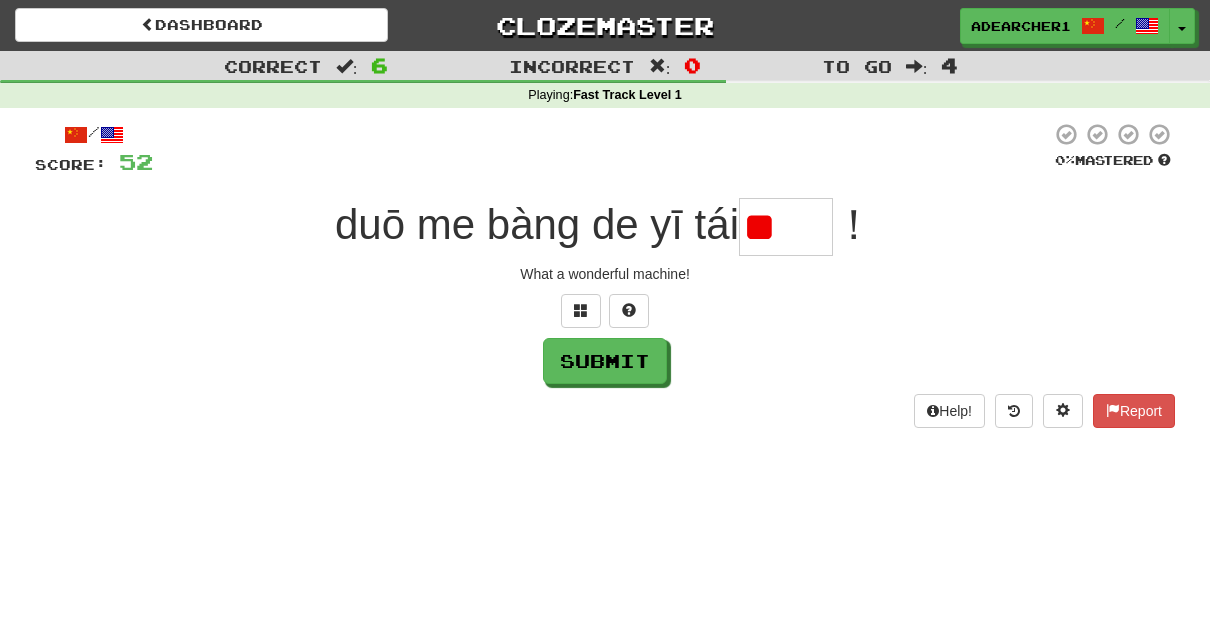 scroll, scrollTop: 0, scrollLeft: 0, axis: both 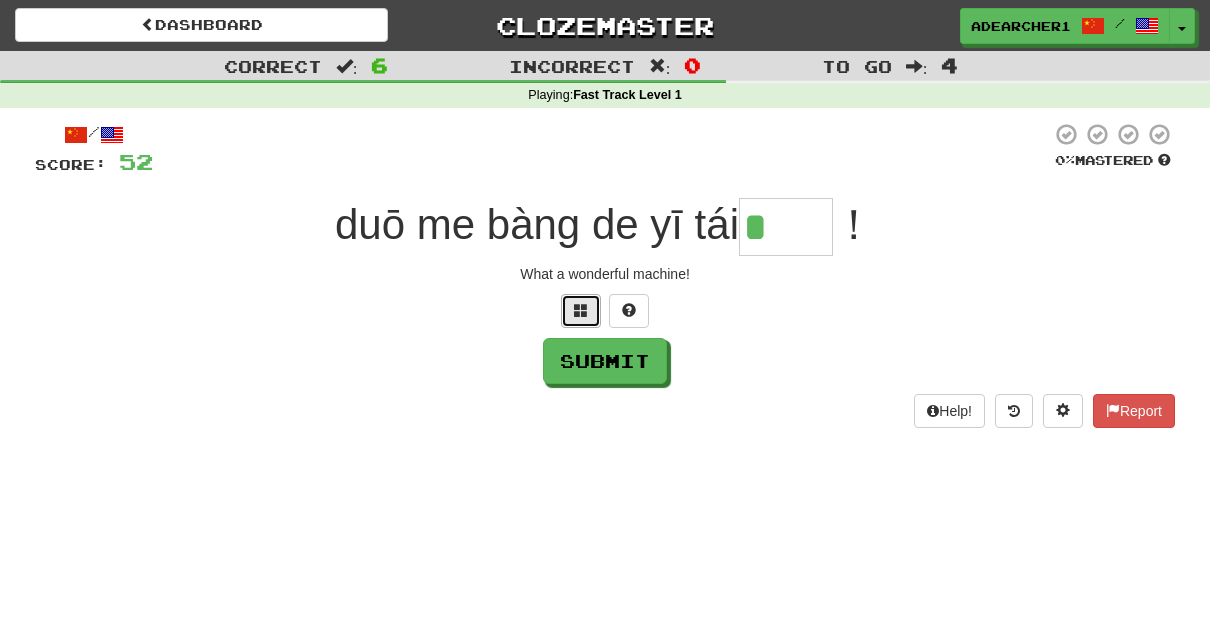 click at bounding box center (581, 311) 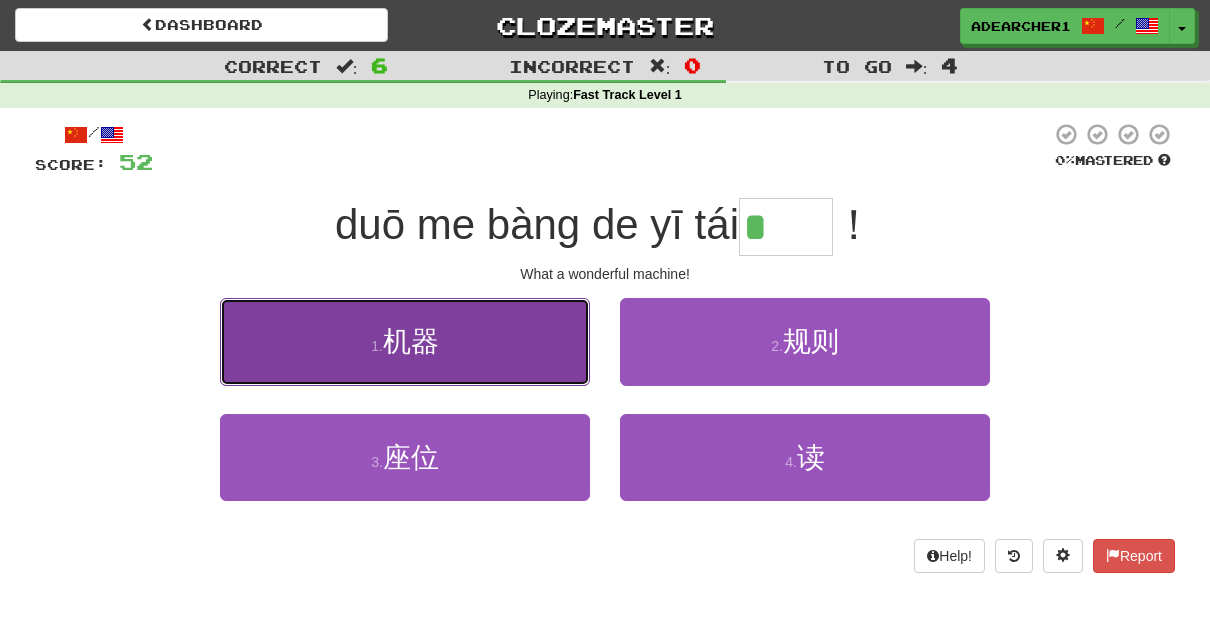 click on "1 .  机器" at bounding box center (405, 341) 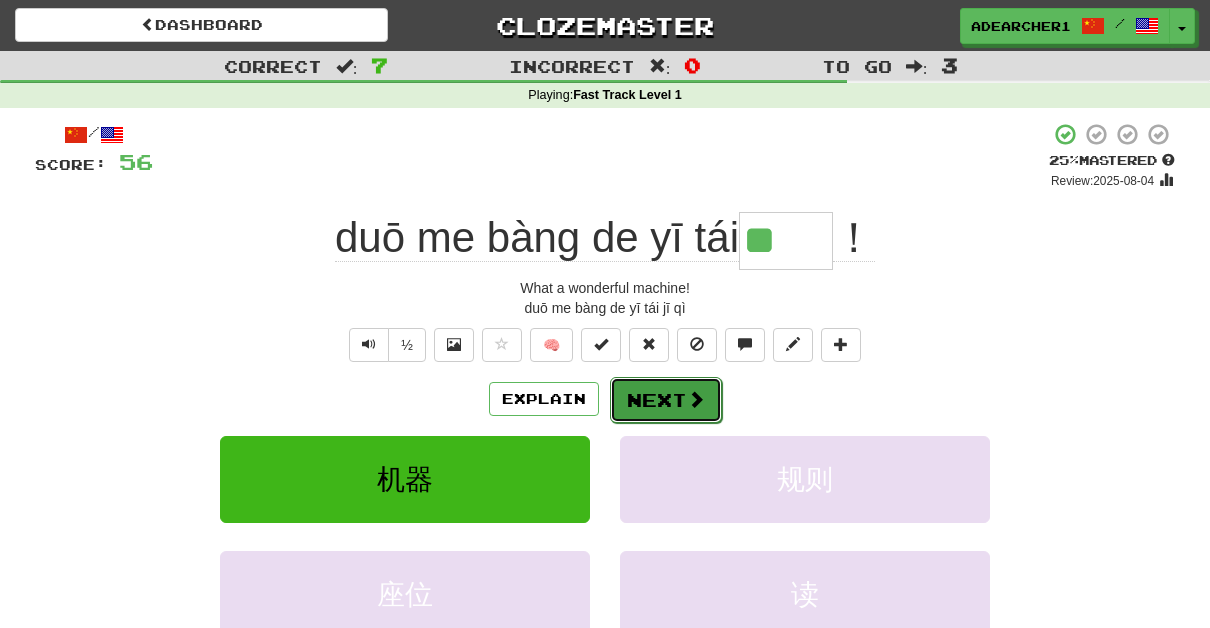 click on "Next" at bounding box center [666, 400] 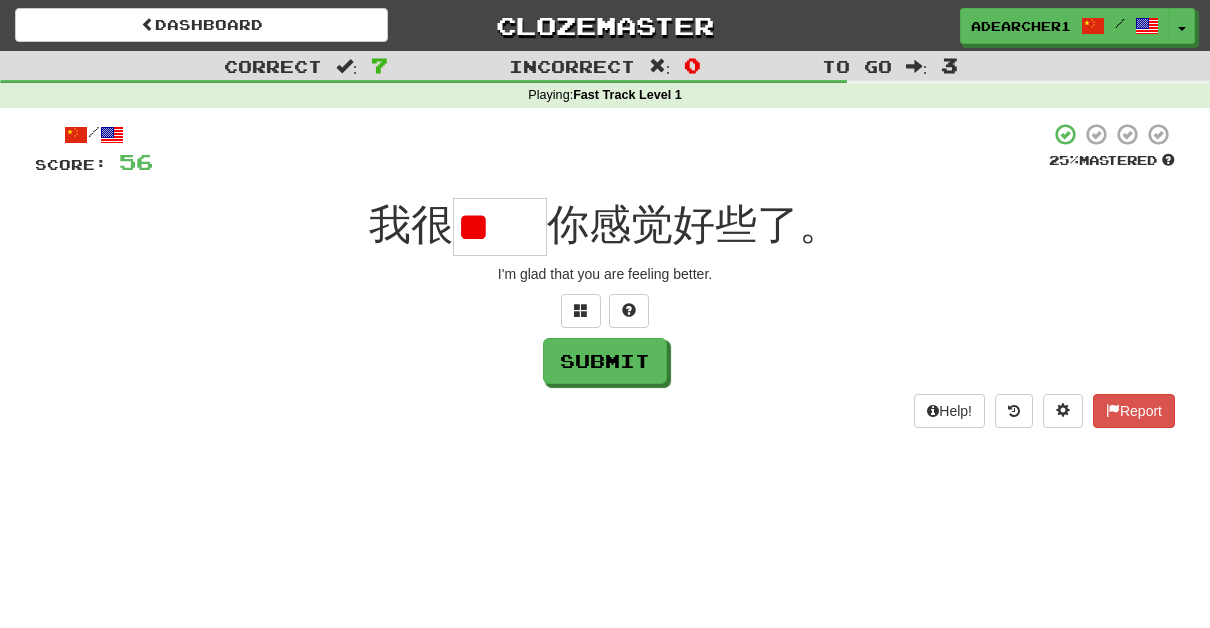scroll, scrollTop: 0, scrollLeft: 0, axis: both 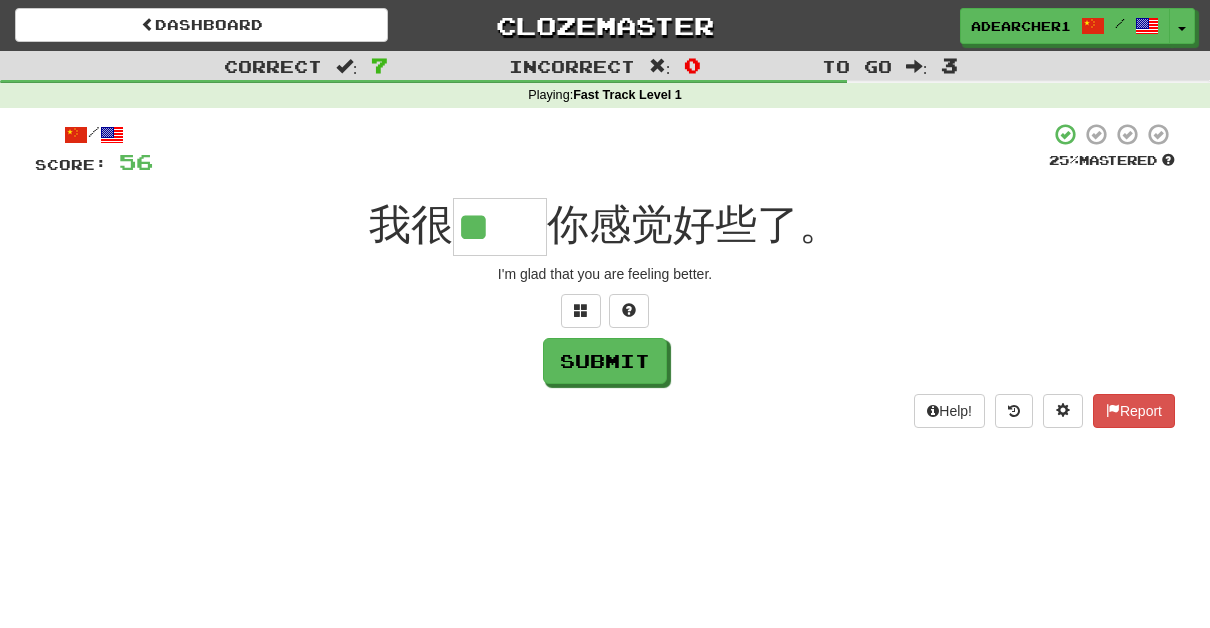 type on "**" 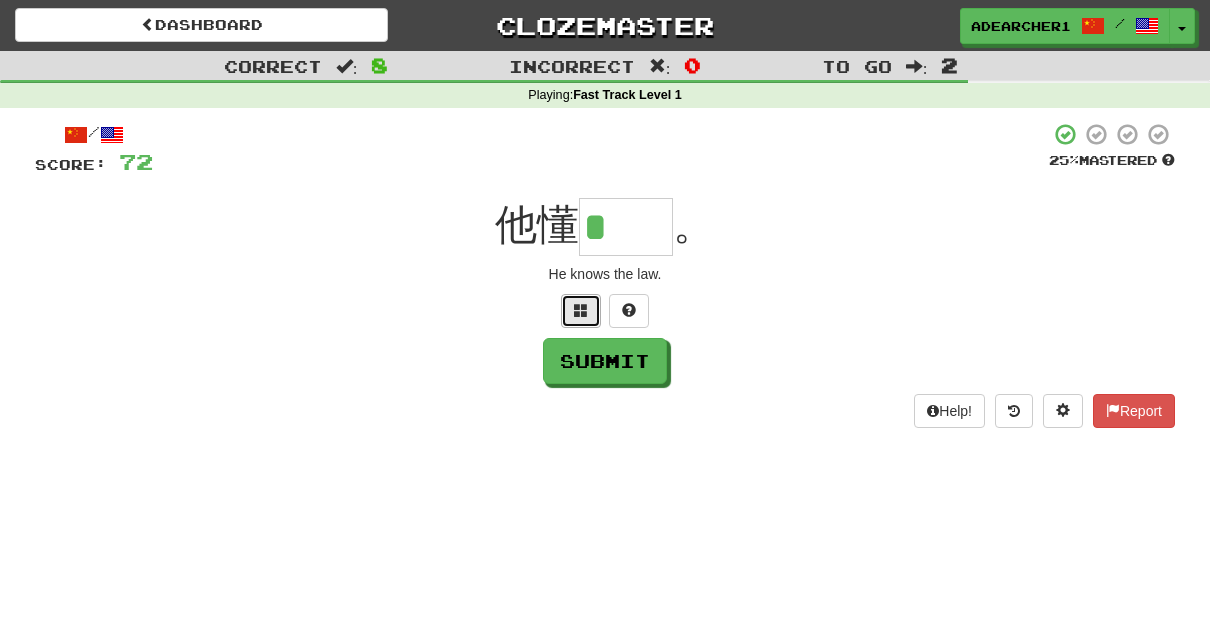 click at bounding box center (581, 311) 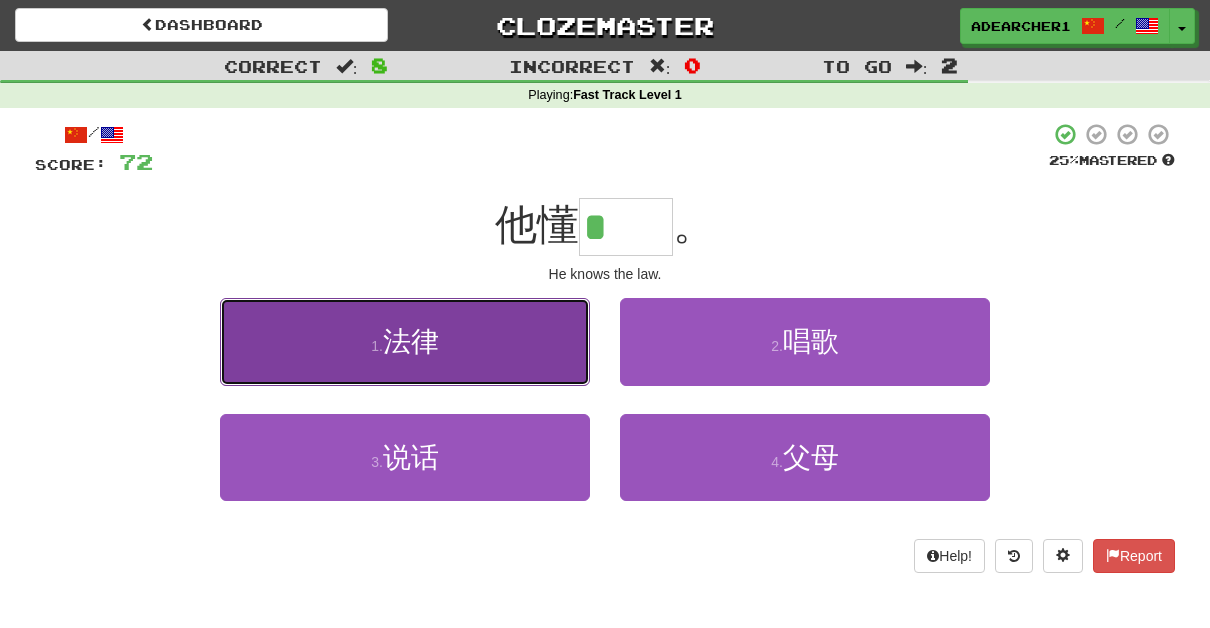 click on "1 .  法律" at bounding box center [405, 341] 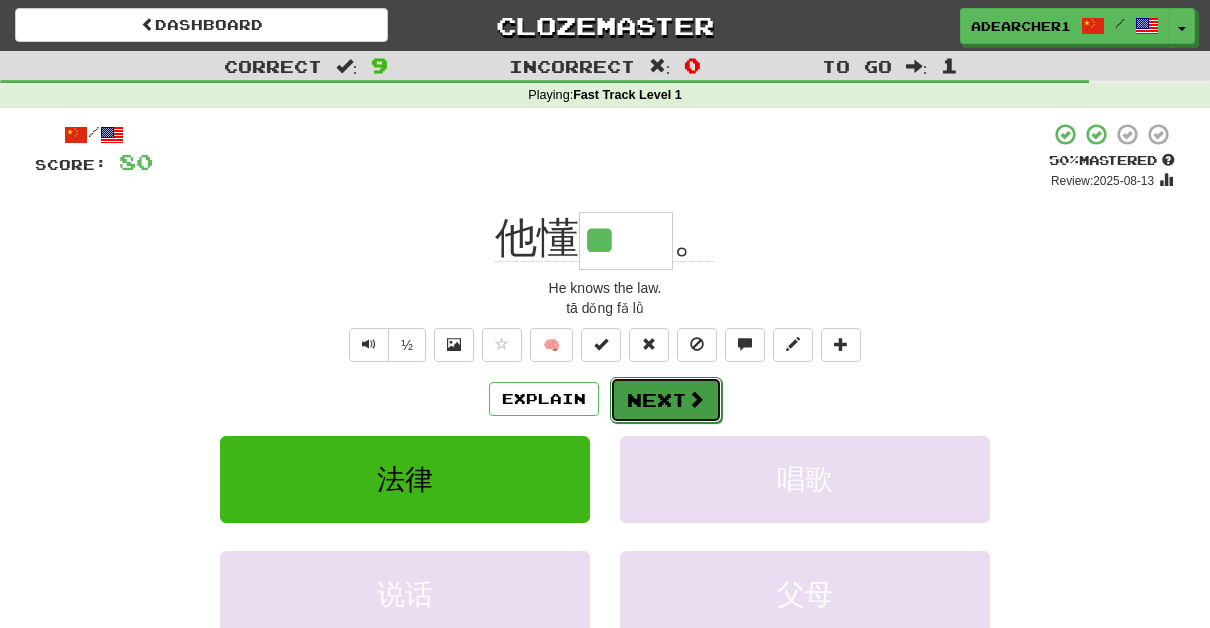 click on "Next" at bounding box center (666, 400) 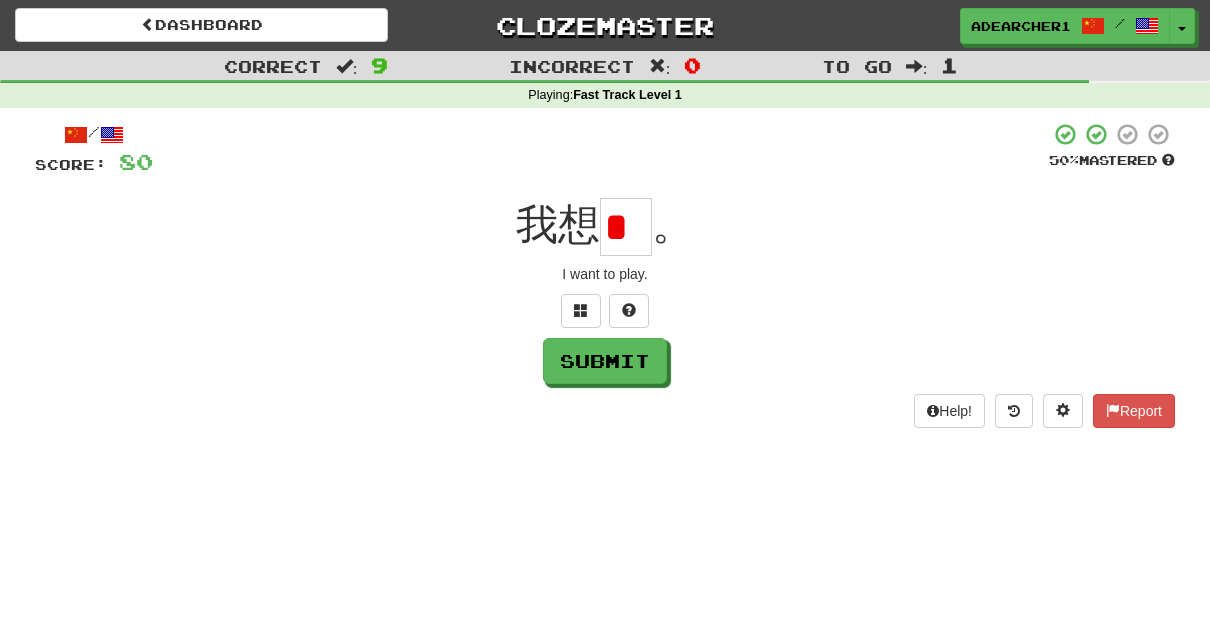 scroll, scrollTop: 0, scrollLeft: 0, axis: both 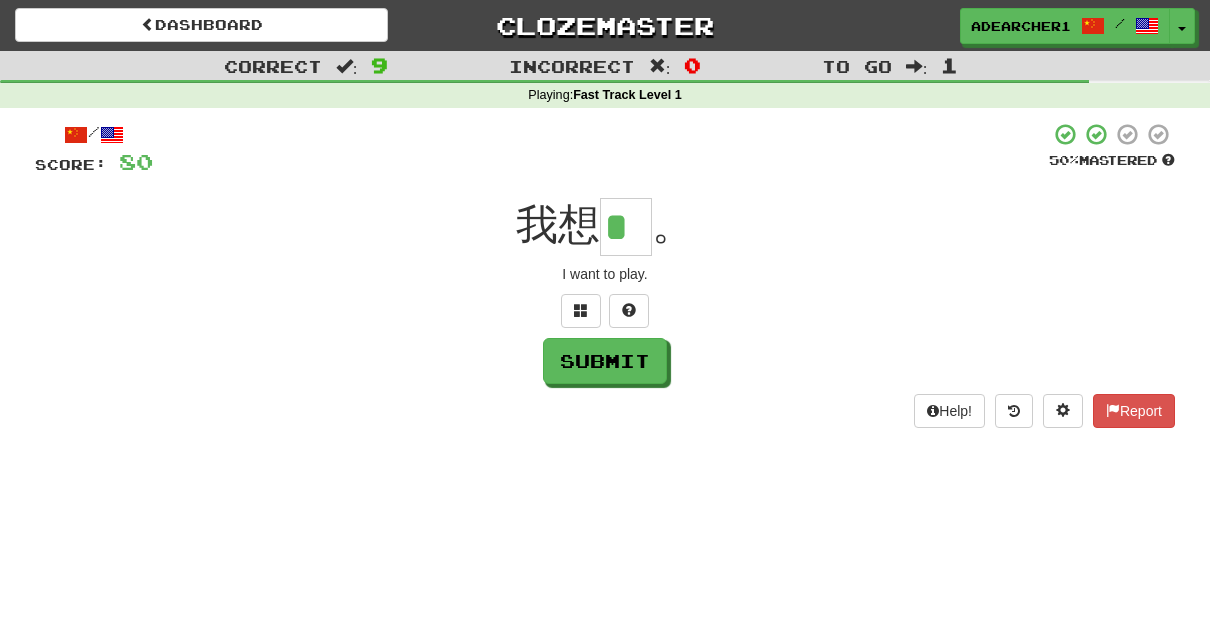 type on "*" 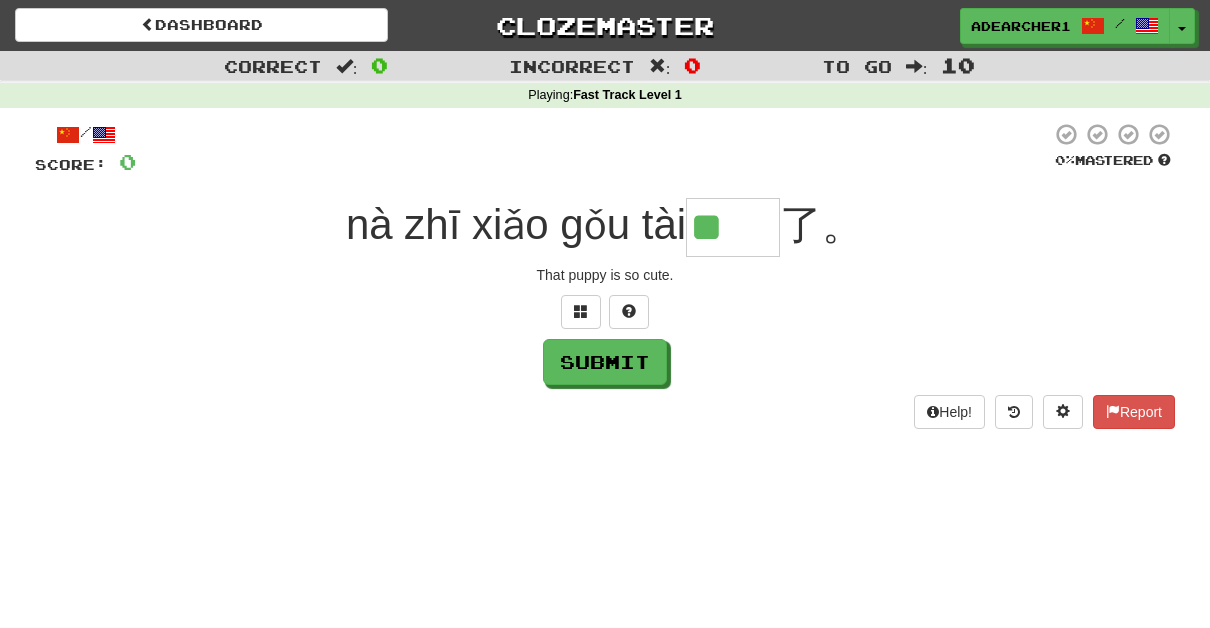 type on "**" 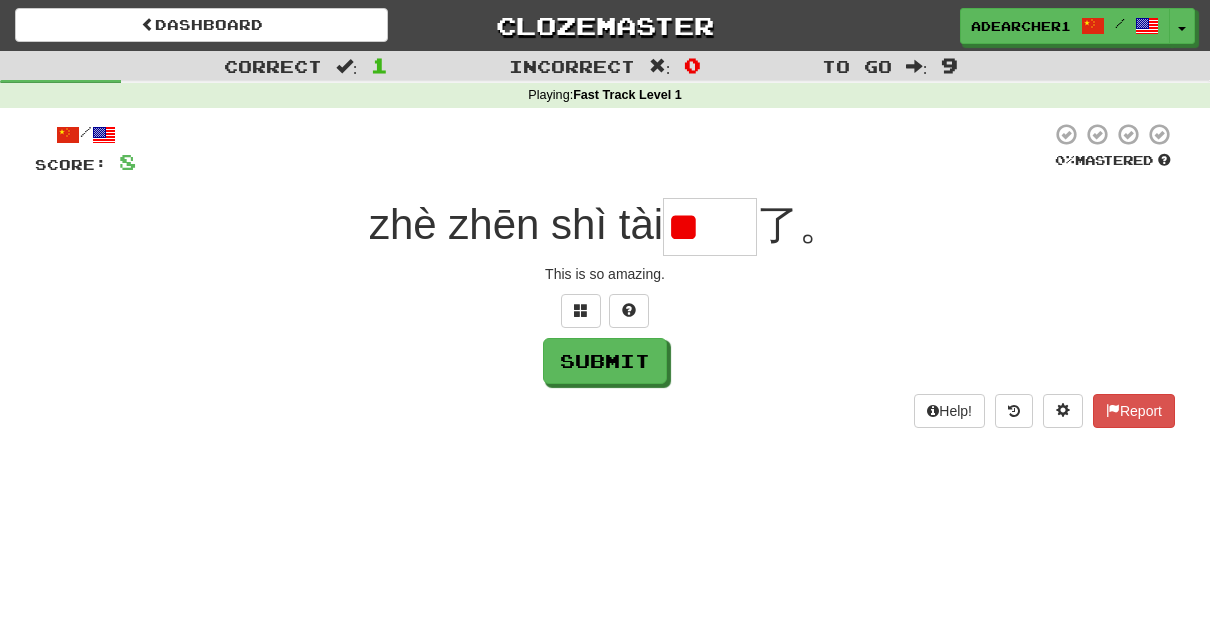 scroll, scrollTop: 0, scrollLeft: 0, axis: both 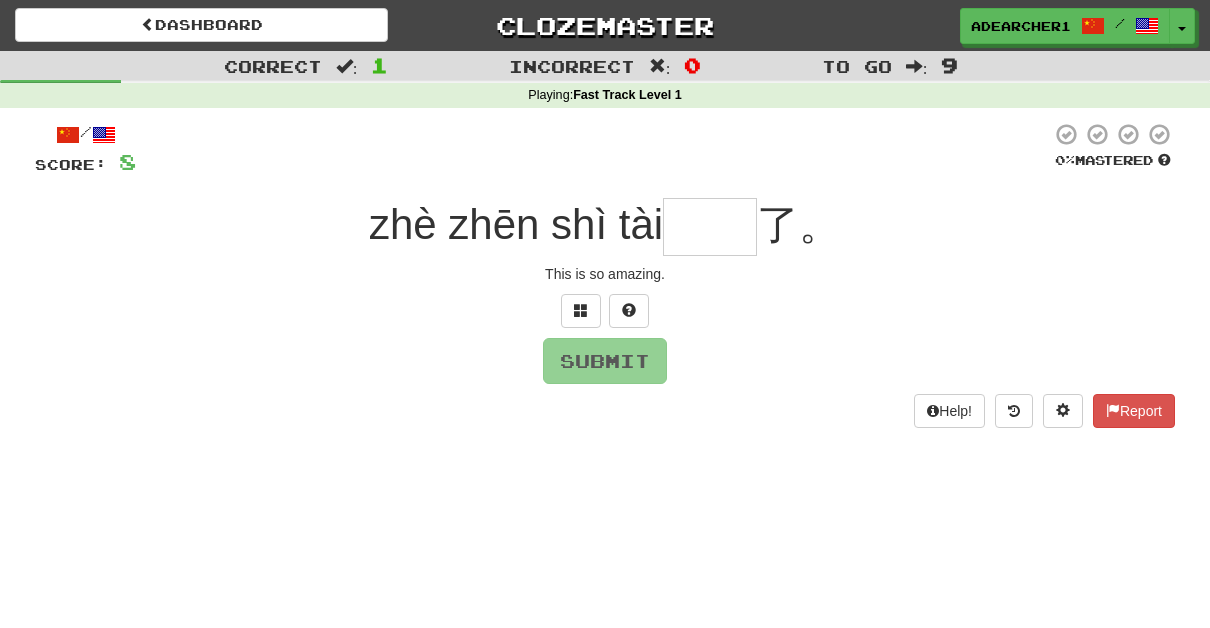 type on "*" 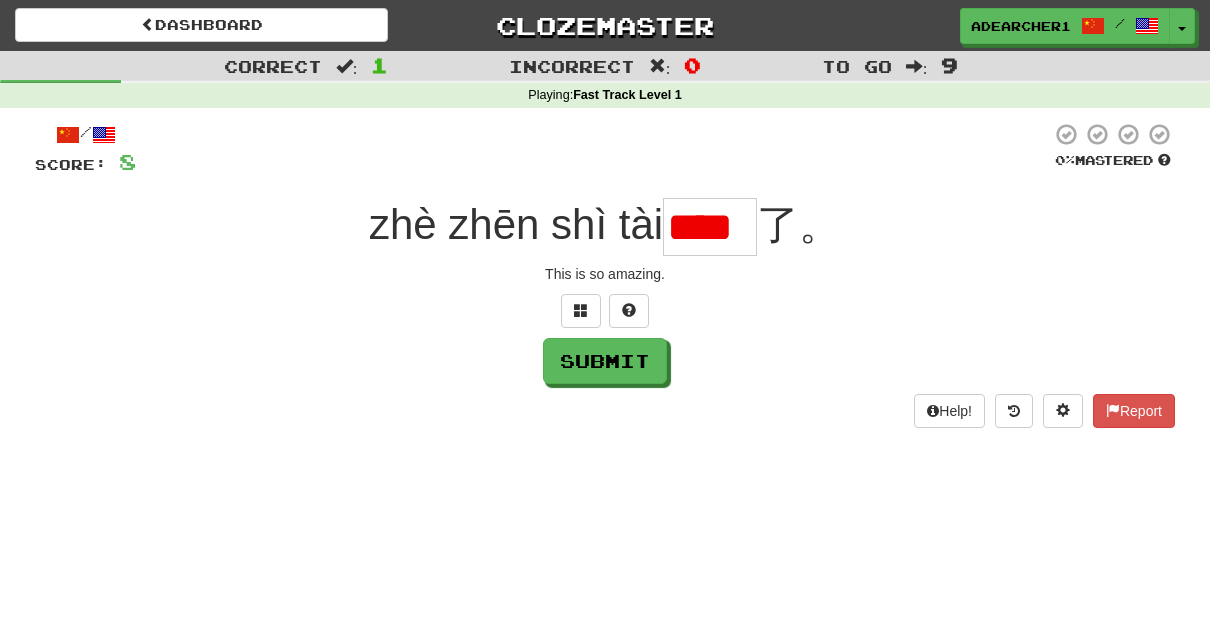 scroll, scrollTop: 0, scrollLeft: 6, axis: horizontal 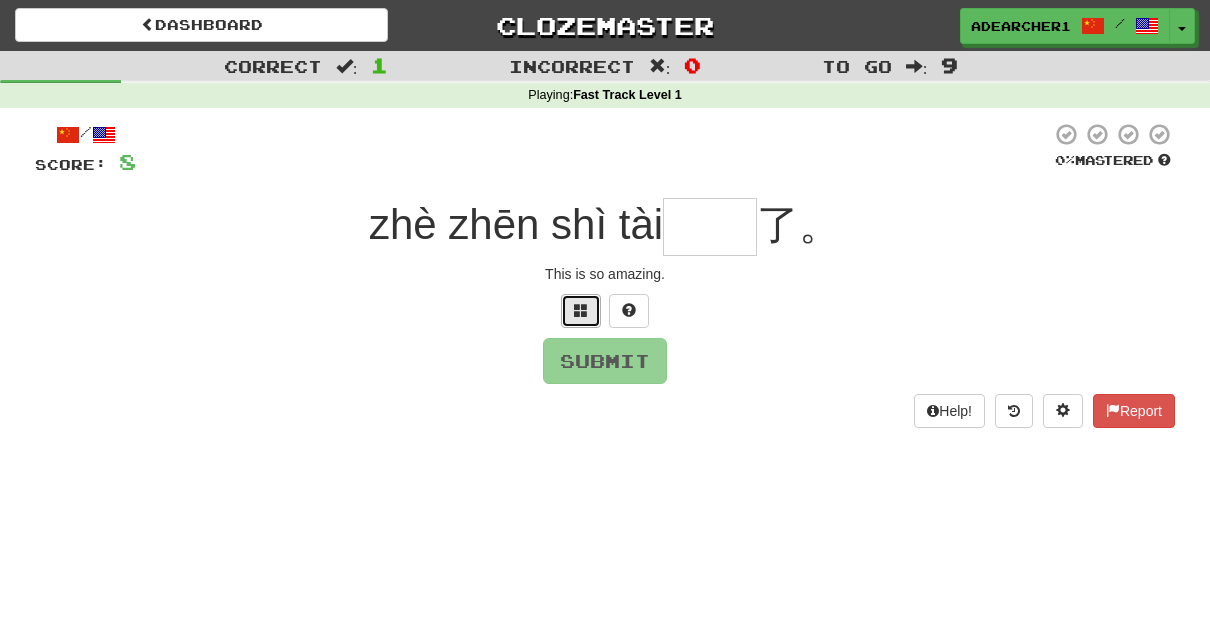 click at bounding box center [581, 311] 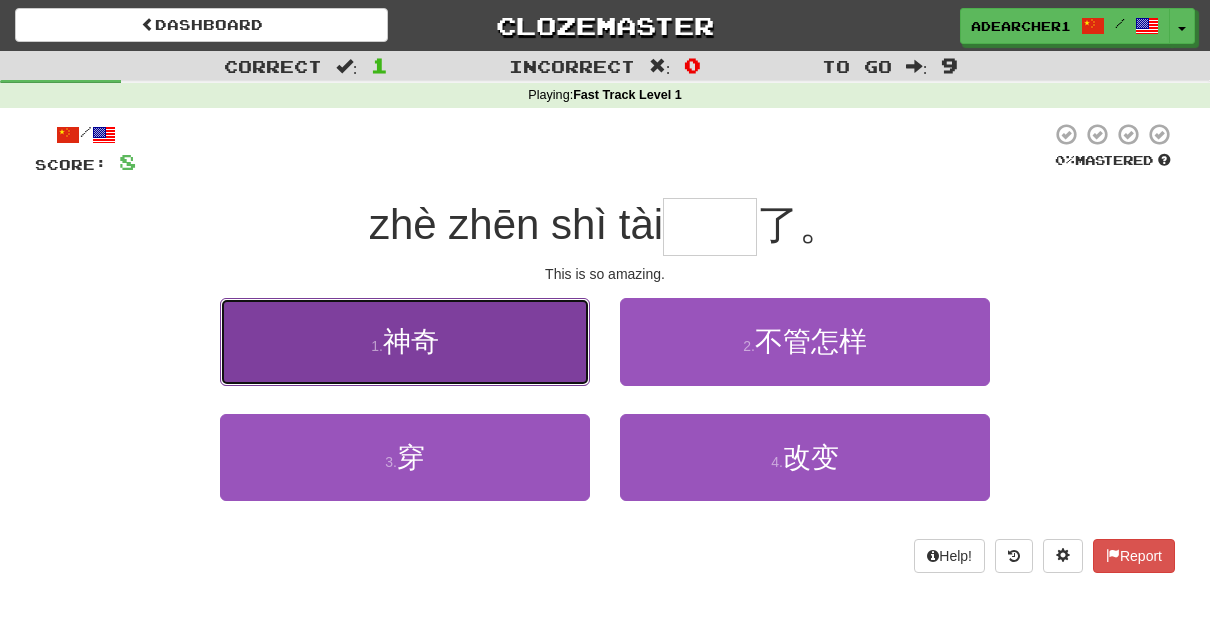 click on "1 .  神奇" at bounding box center [405, 341] 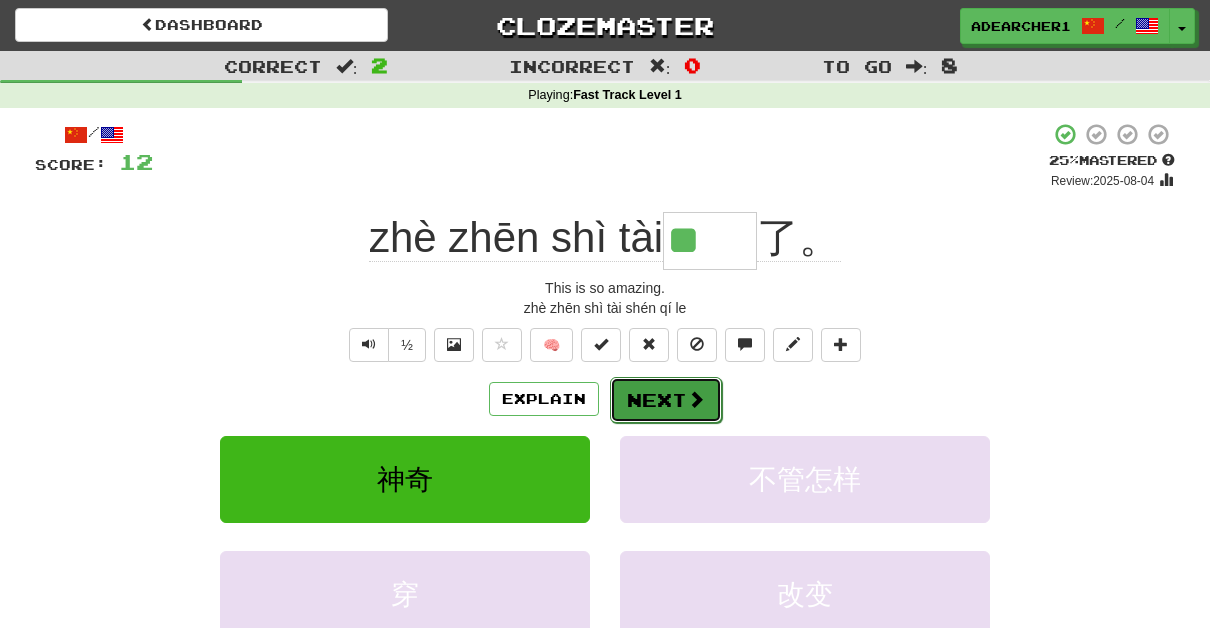 click on "Next" at bounding box center (666, 400) 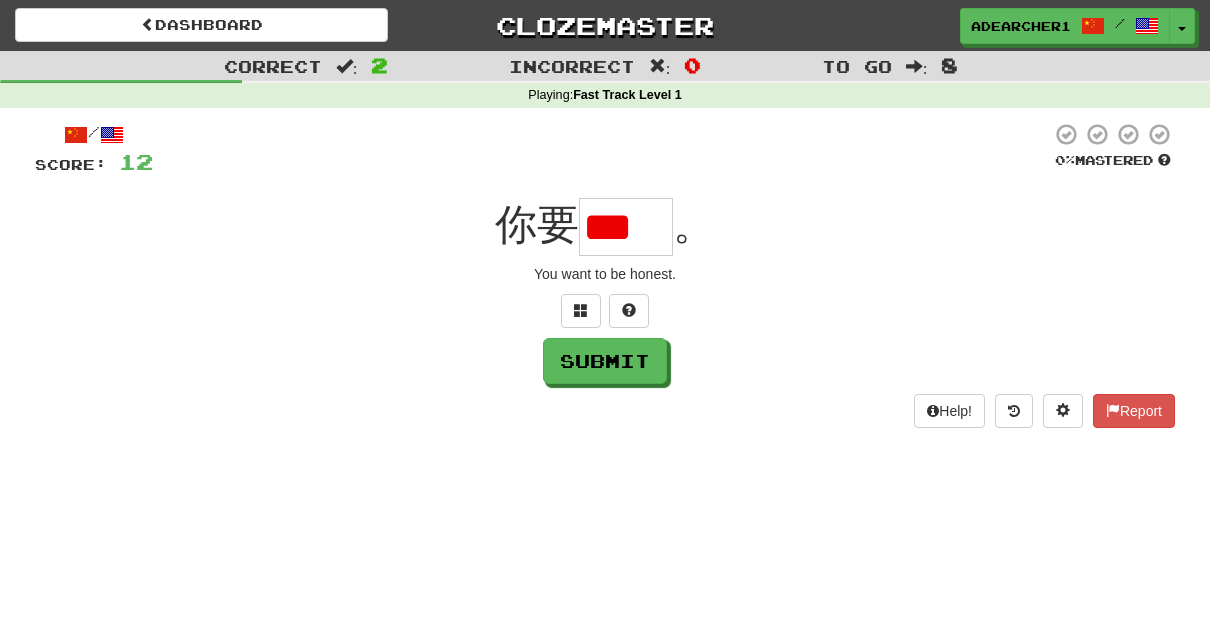 type on "*" 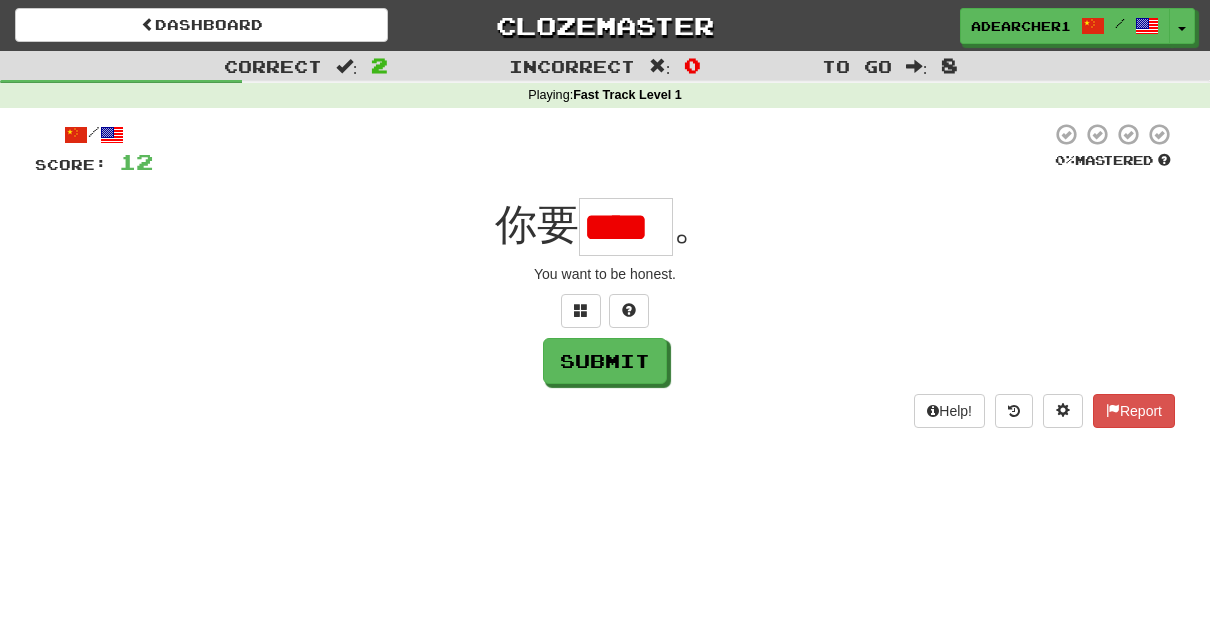 scroll, scrollTop: 0, scrollLeft: 4, axis: horizontal 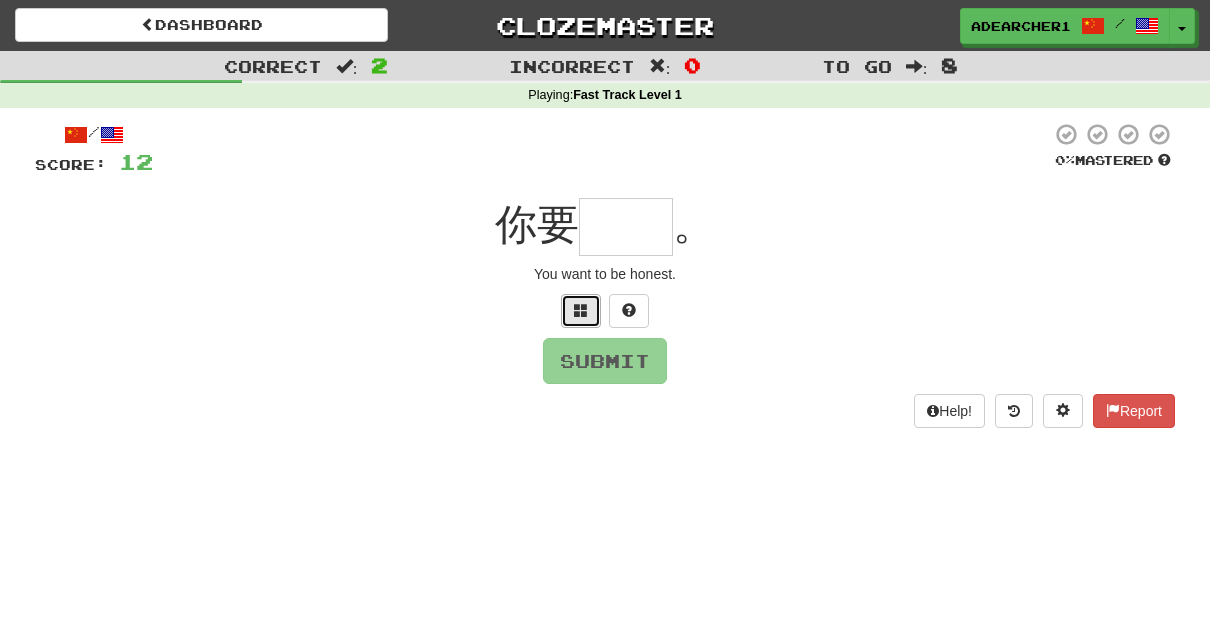 click at bounding box center (581, 310) 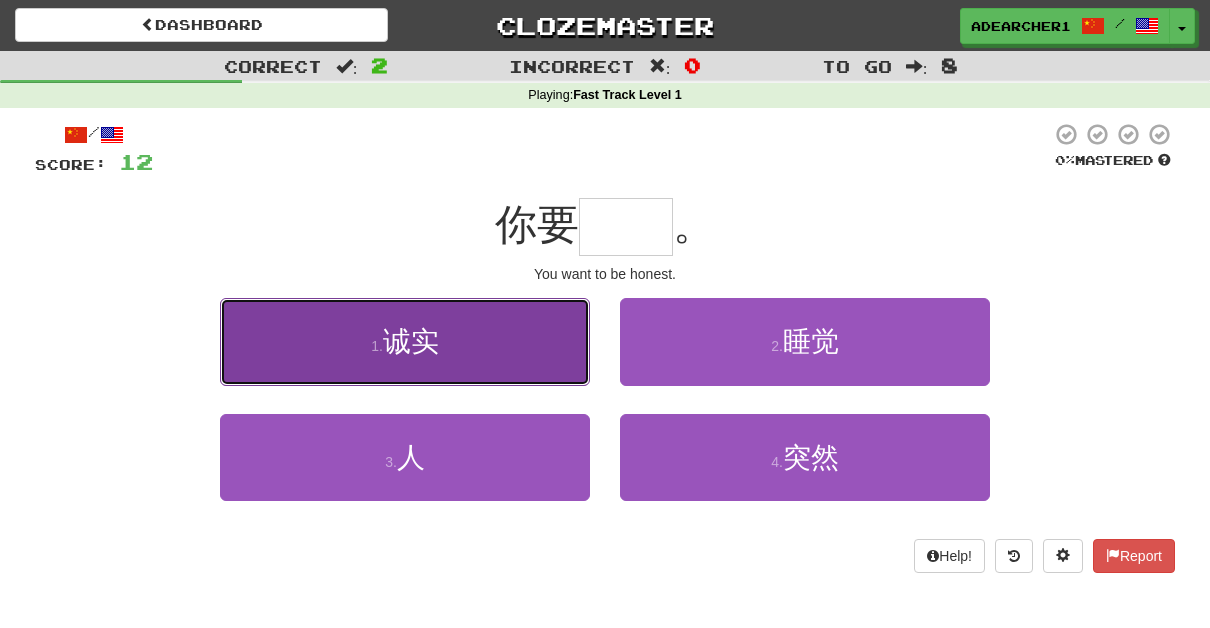 click on "1 .  诚实" at bounding box center [405, 341] 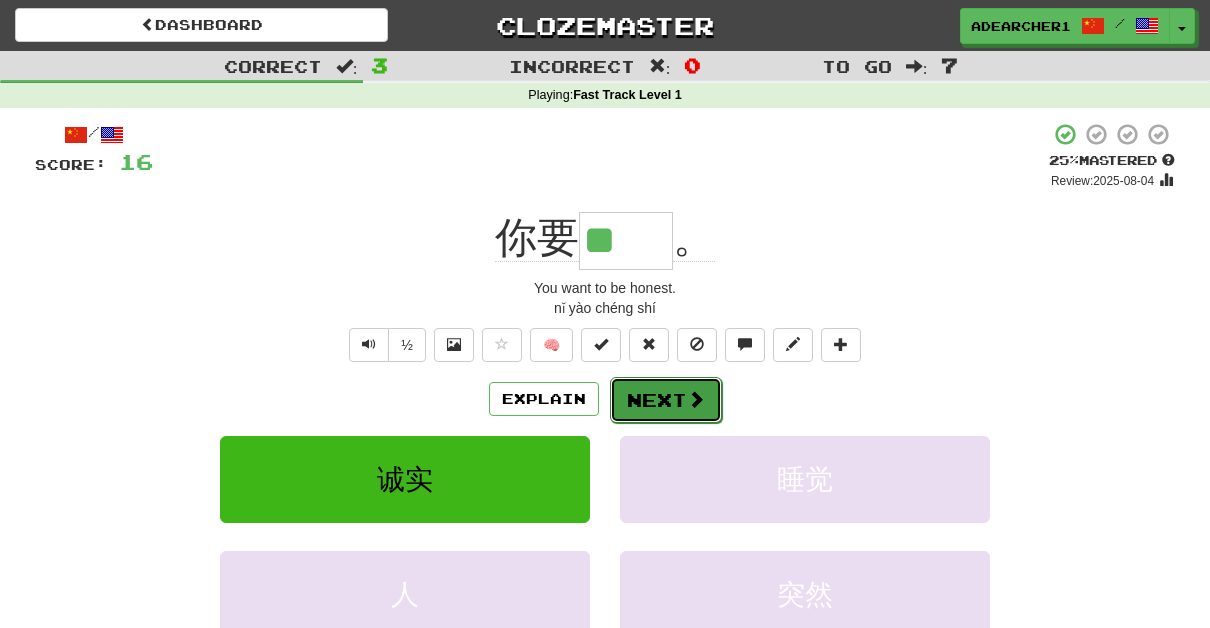 click on "Next" at bounding box center (666, 400) 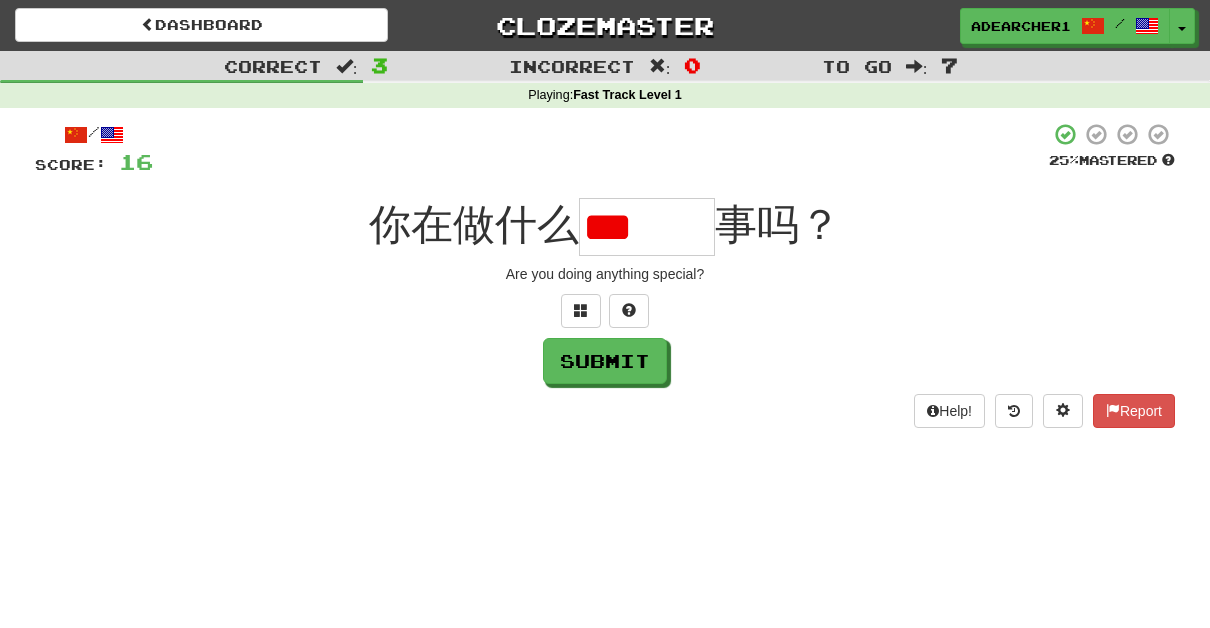 scroll, scrollTop: 0, scrollLeft: 0, axis: both 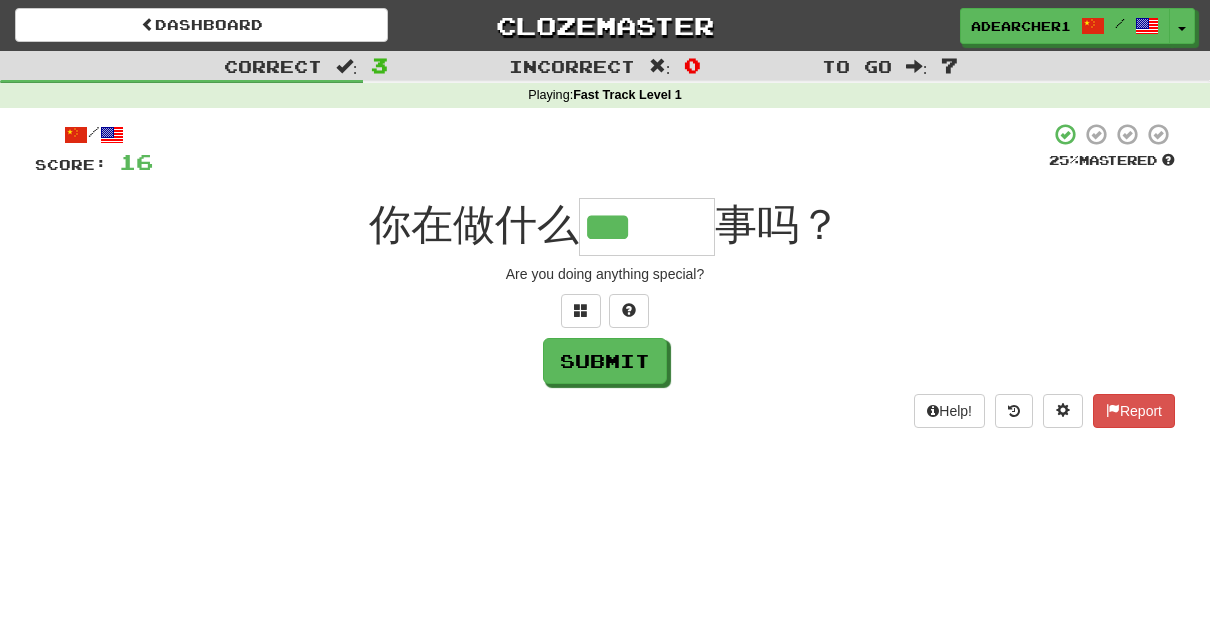 type on "***" 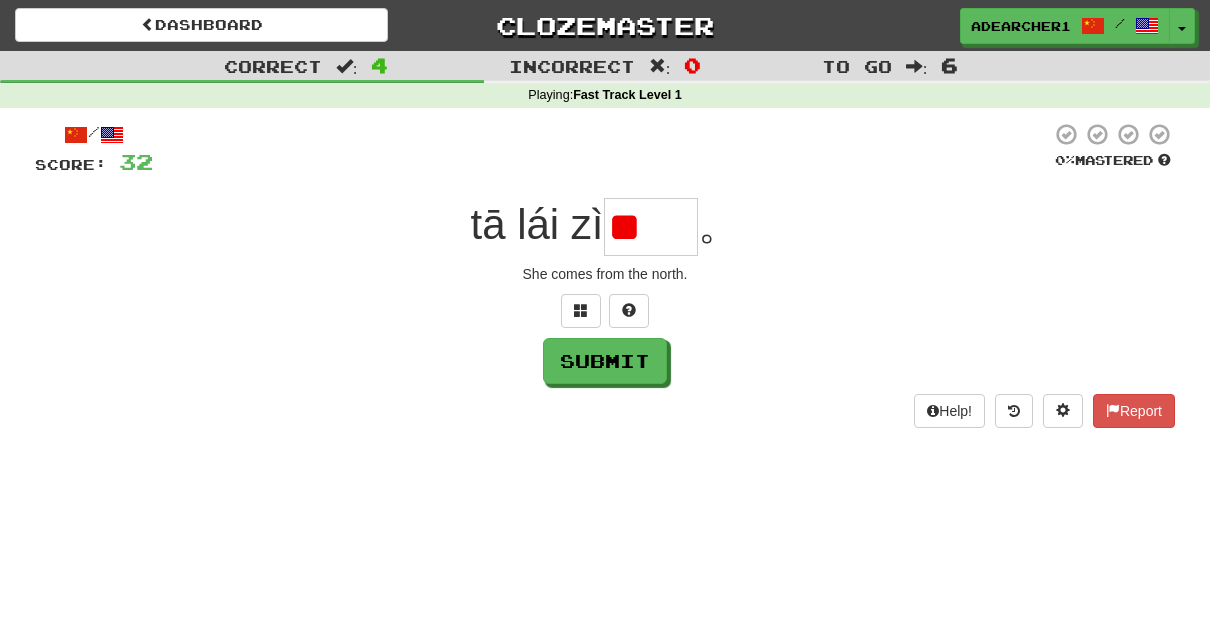 scroll, scrollTop: 0, scrollLeft: 0, axis: both 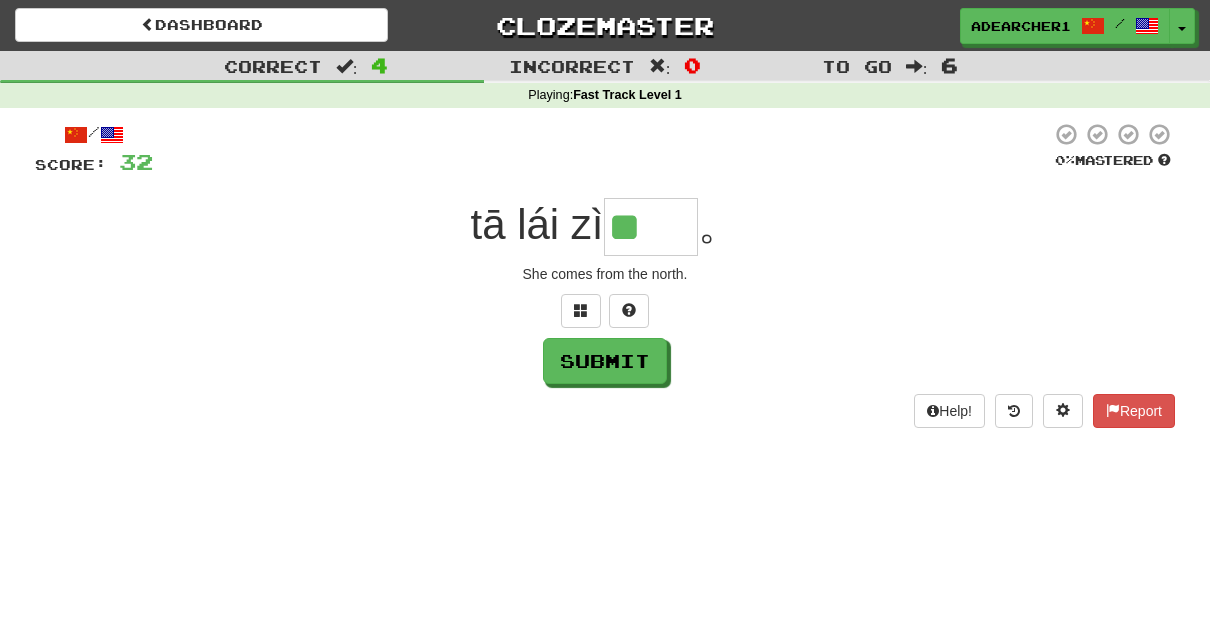 type on "**" 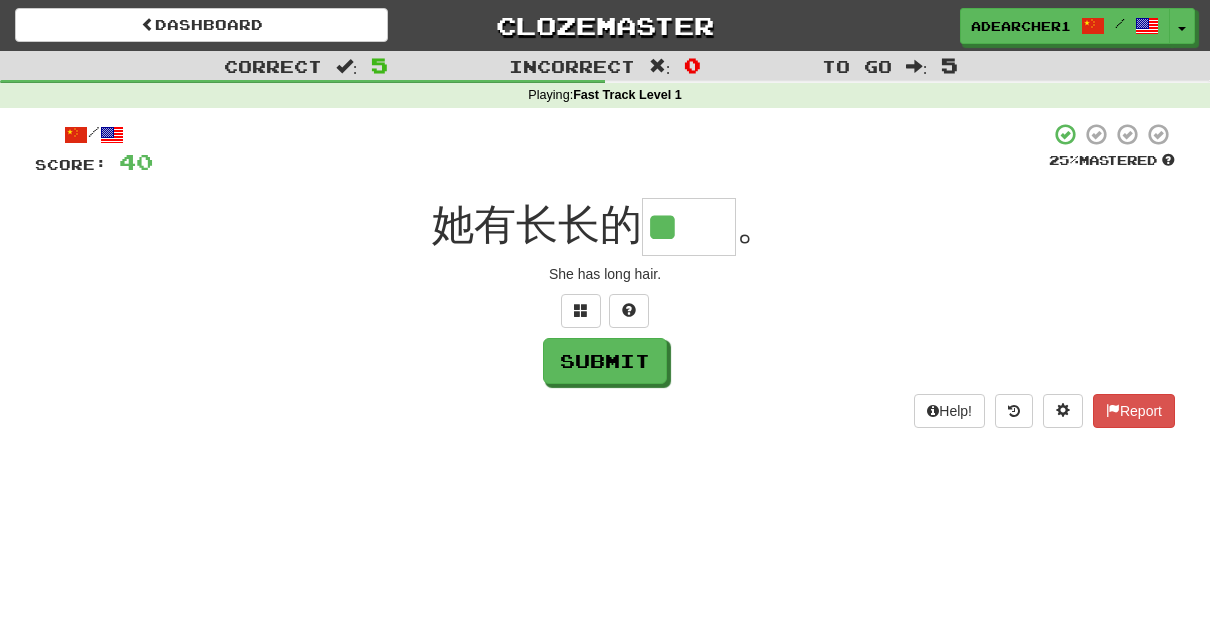 scroll, scrollTop: 0, scrollLeft: 0, axis: both 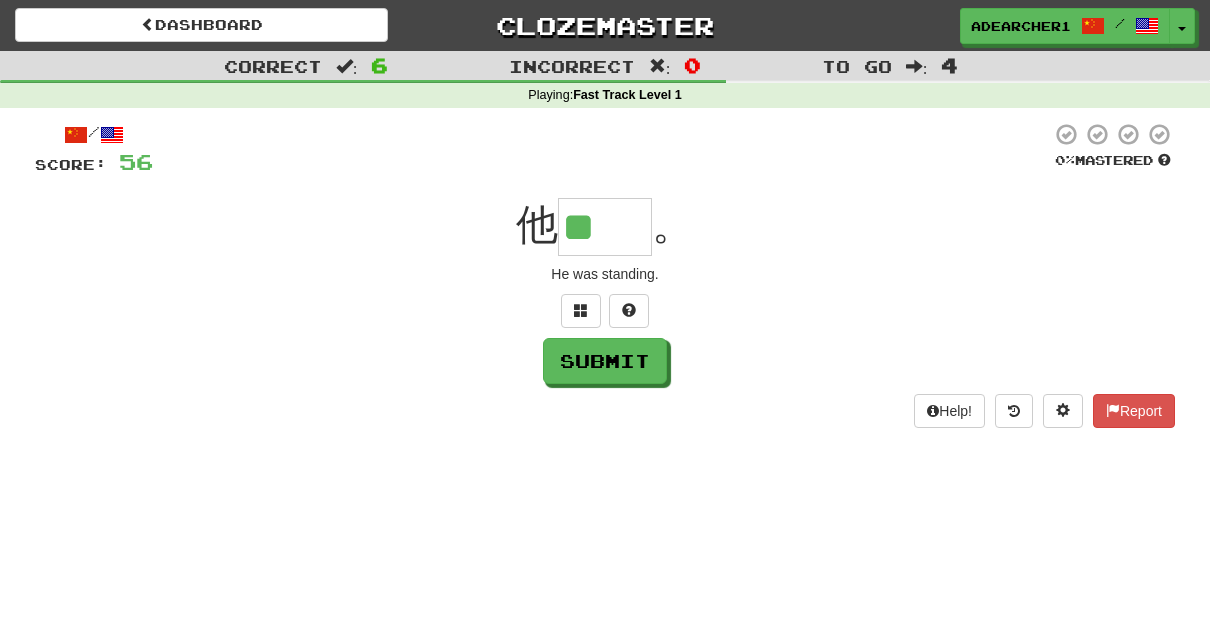 type on "**" 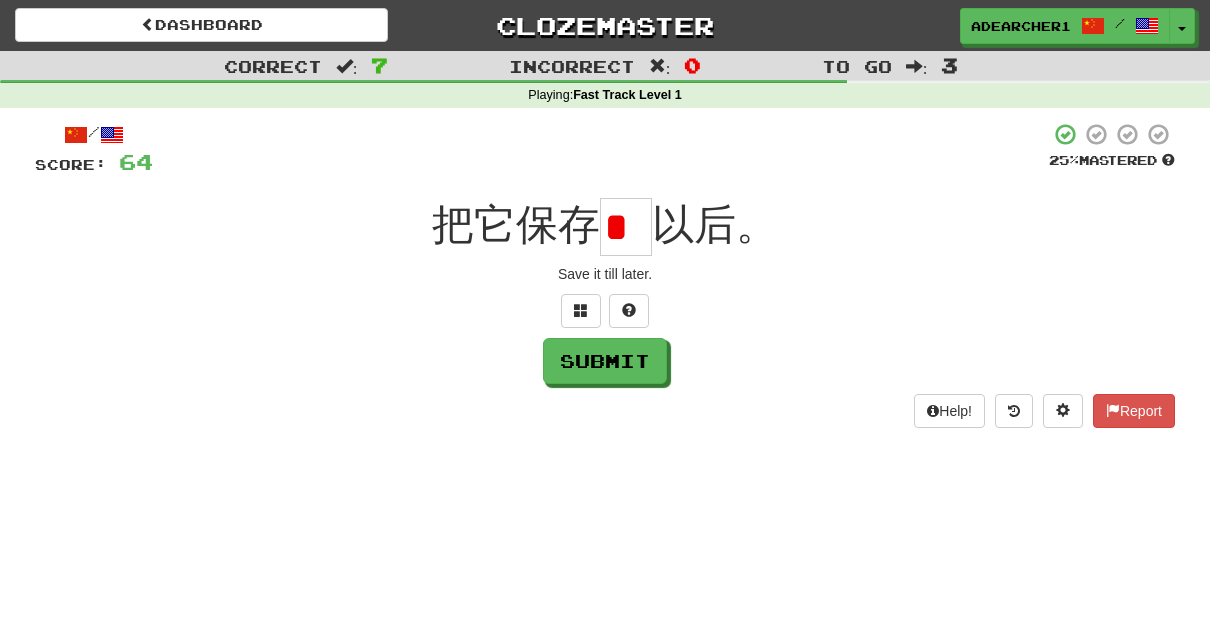 scroll, scrollTop: 0, scrollLeft: 0, axis: both 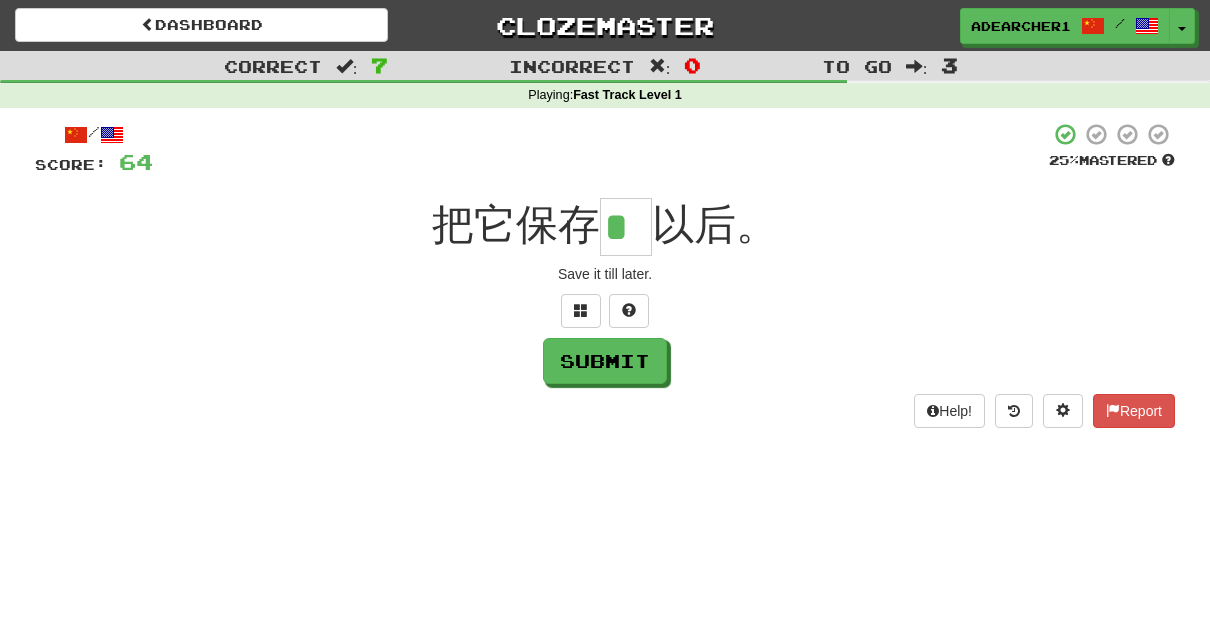 type on "*" 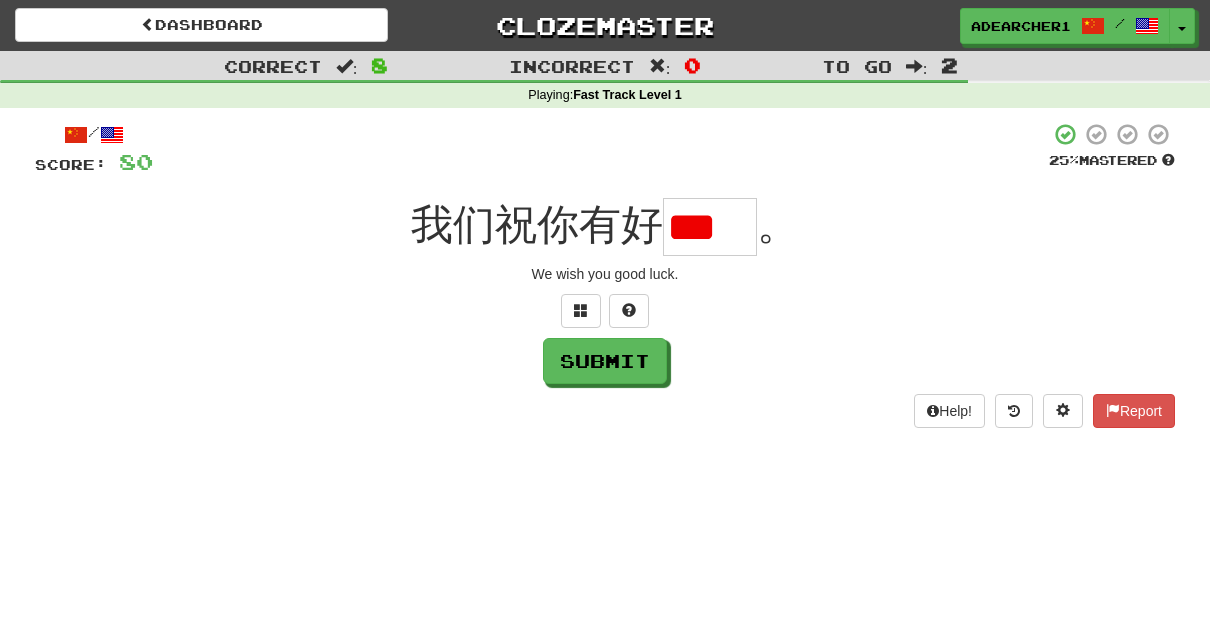 scroll, scrollTop: 0, scrollLeft: 0, axis: both 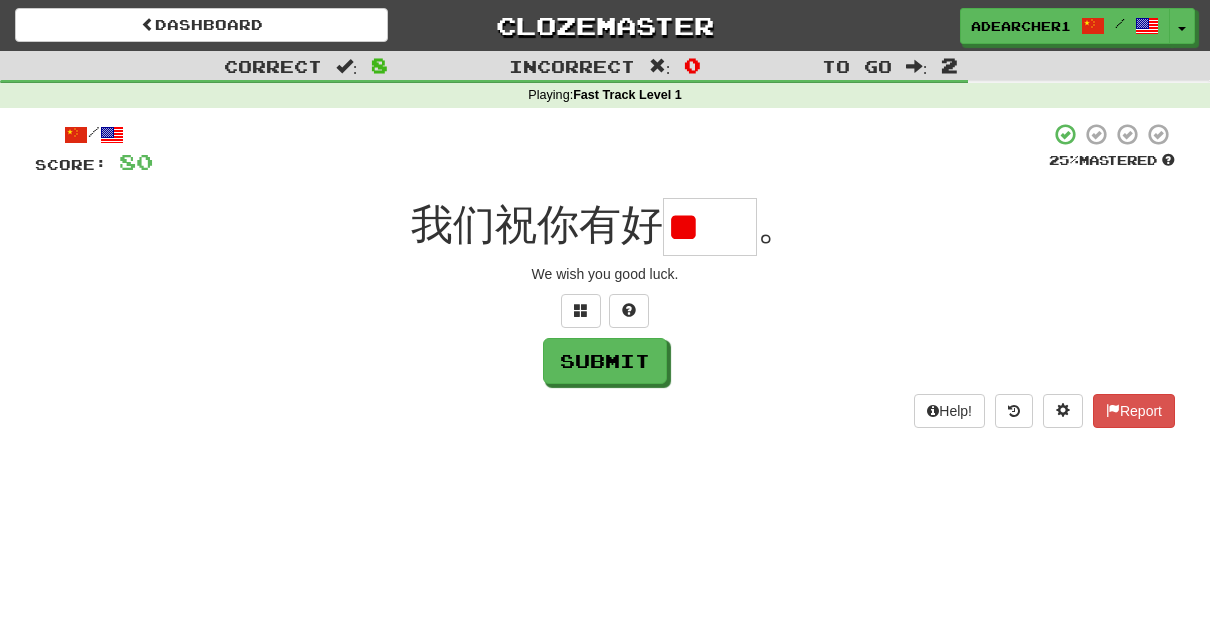 type on "*" 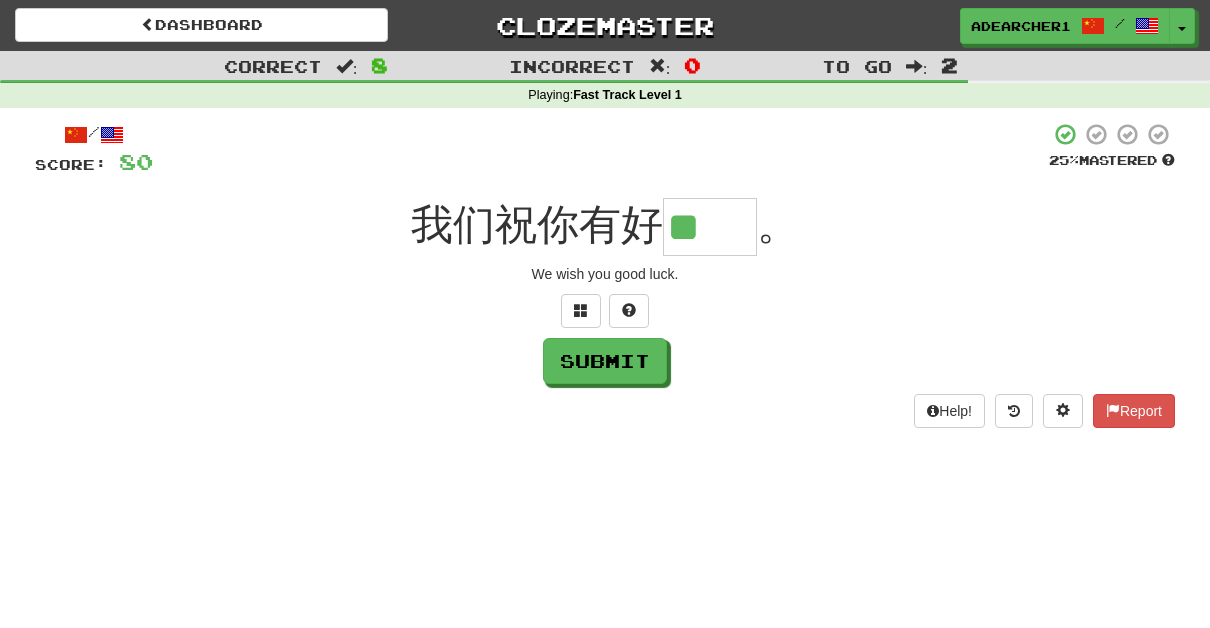 type on "**" 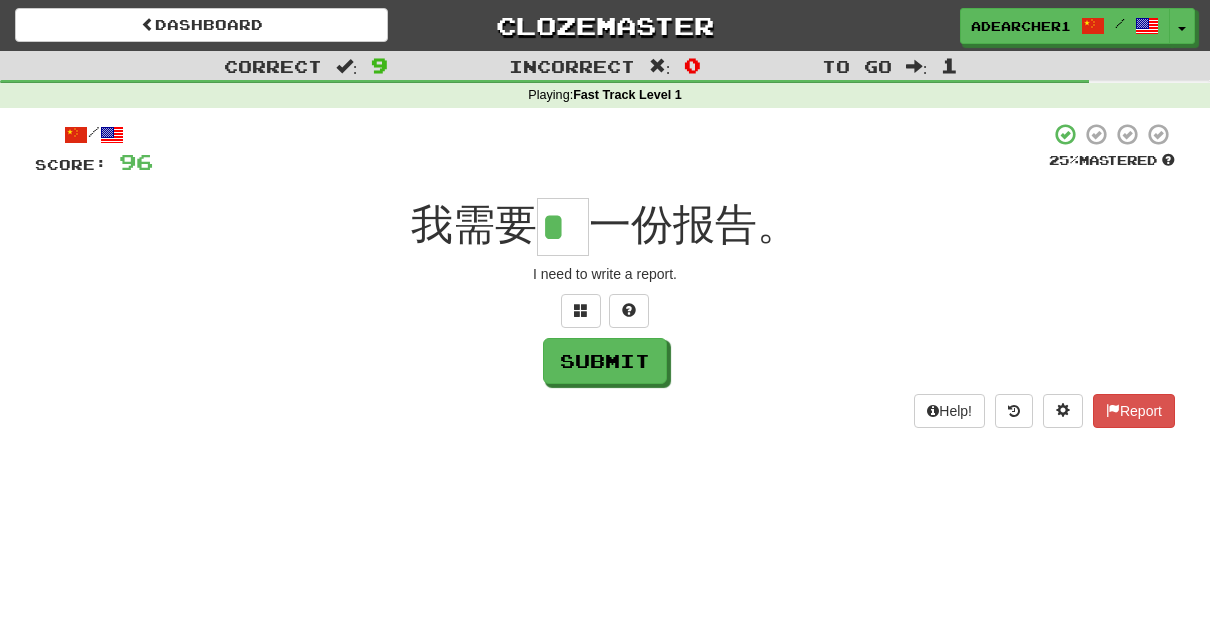 scroll, scrollTop: 0, scrollLeft: 0, axis: both 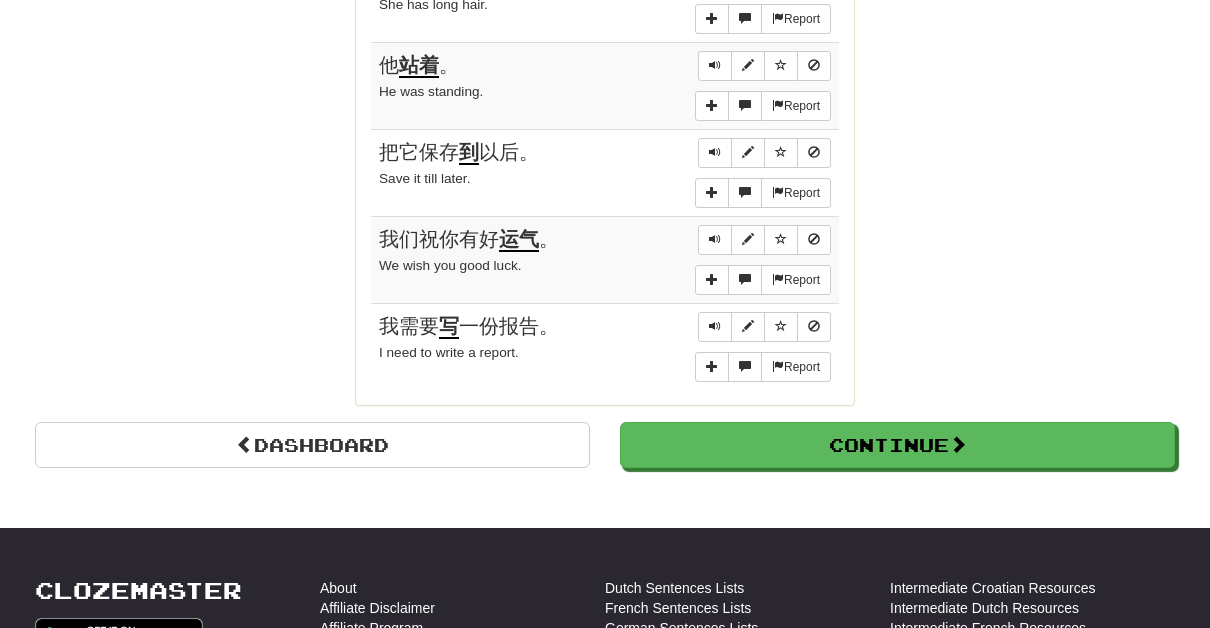 click on "Round Results Stats: Score:   + 112 Time:   2 : 29 New:   5 Review:   5 Correct:   10 Incorrect:   0 Get fluent faster. Get  Clozemaster Pro   Progress: Fast Track Level 1 Playing:  708  /  999 + 5 70.37% 70.871% Mastered:  15  /  999 1.502% Ready for Review:  5  /  Level:  39 251  points to level  40  - keep going! Ranked:  41 st  this week ( 92  points to  40 th ) Sentences:  Report 那只小狗太 可爱 了。 That puppy is so cute.  Report 这真是太 神奇 了。 This is so amazing.  Report 你要 诚实 。 You want to be honest.  Report 你在做什么 特别的 事吗？ Are you doing anything special?  Report 她来自 北方 。 She comes from the north.  Report 她有长长的 头发 。 She has long hair.  Report 他 站着 。 He was standing.  Report 把它保存 到 以后。 Save it till later.  Report 我们祝你有好 运气 。 We wish you good luck.  Report 我需要 写 一份报告。 I need to write a report." at bounding box center [605, -511] 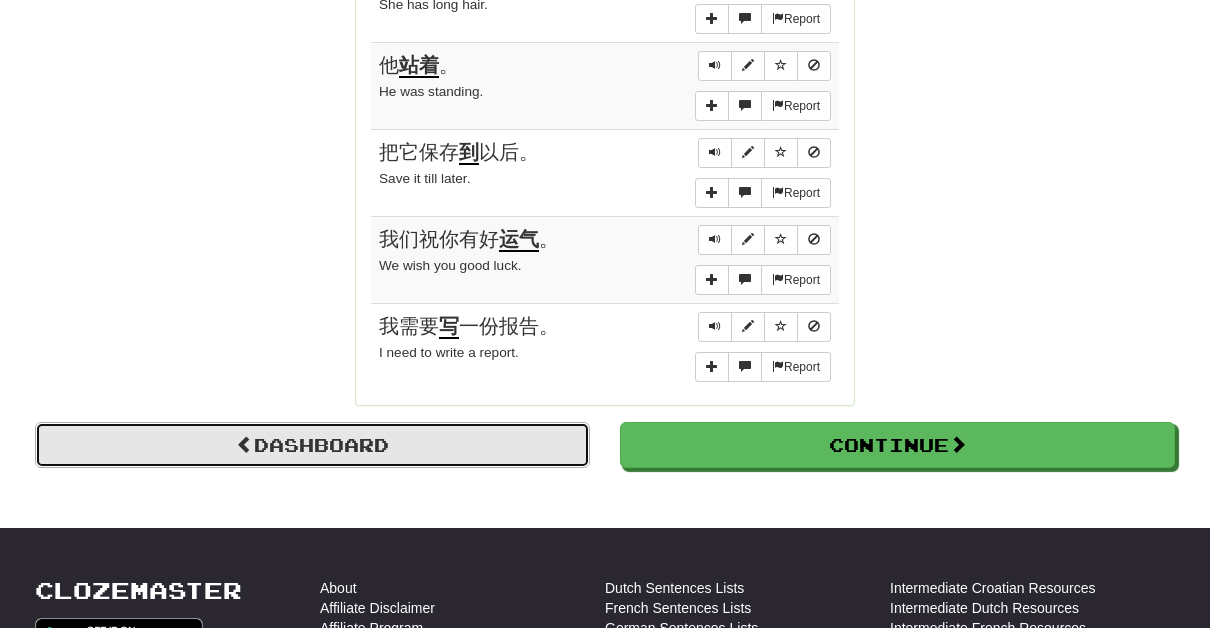 click on "Dashboard" at bounding box center (312, 445) 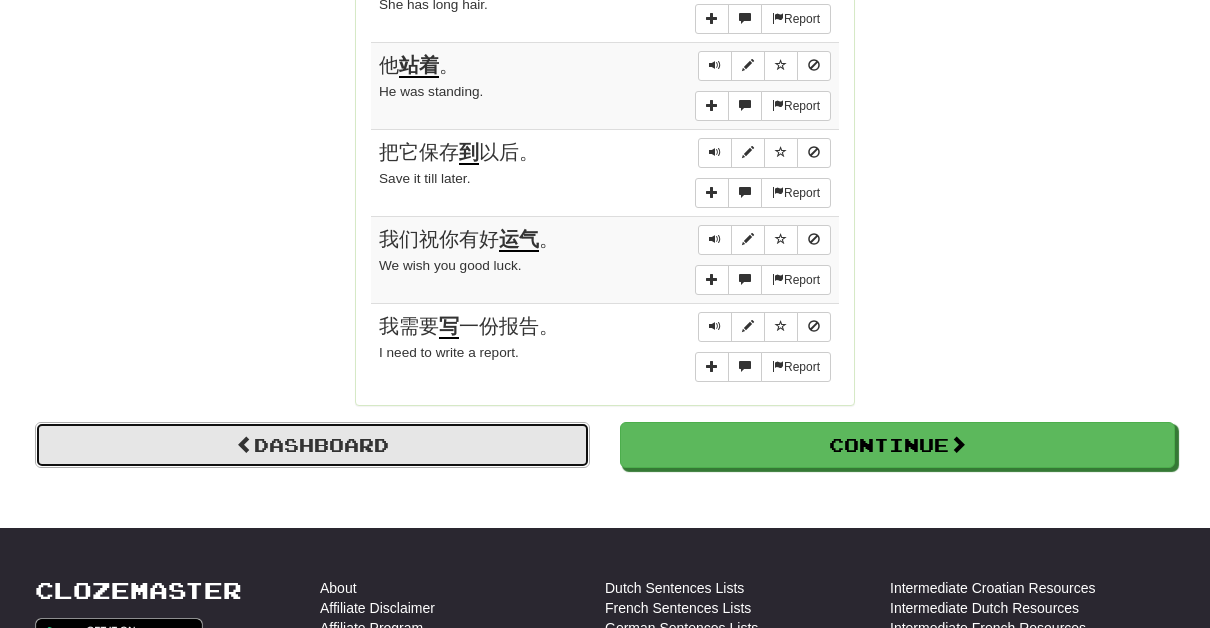click on "Dashboard" at bounding box center [312, 445] 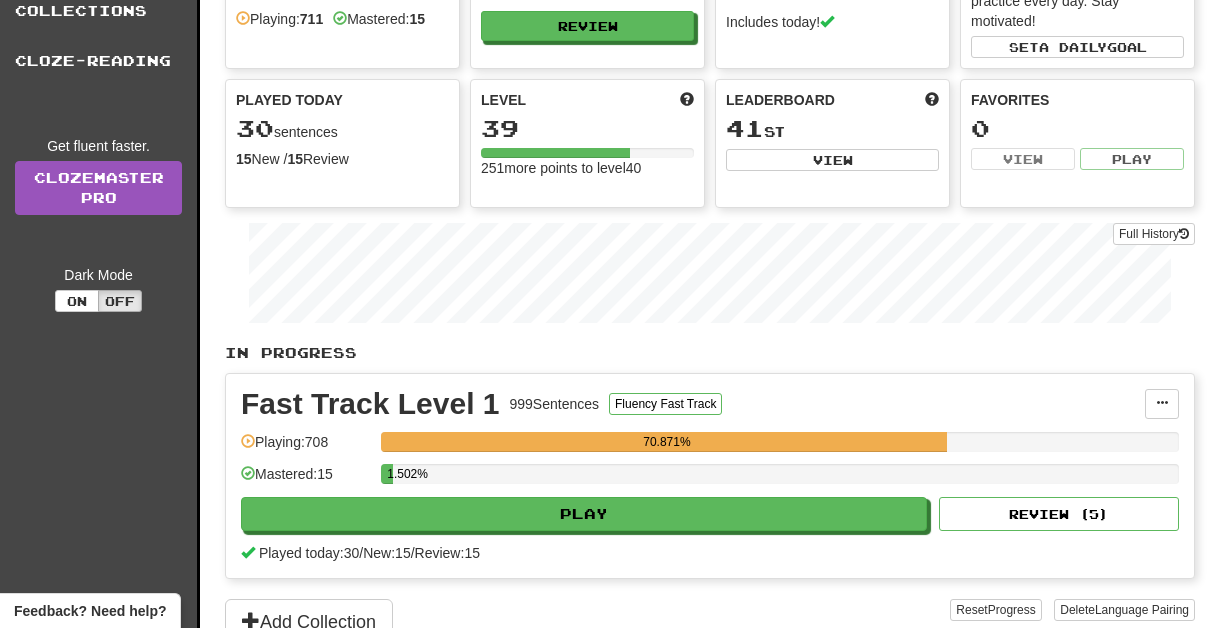 scroll, scrollTop: 0, scrollLeft: 0, axis: both 